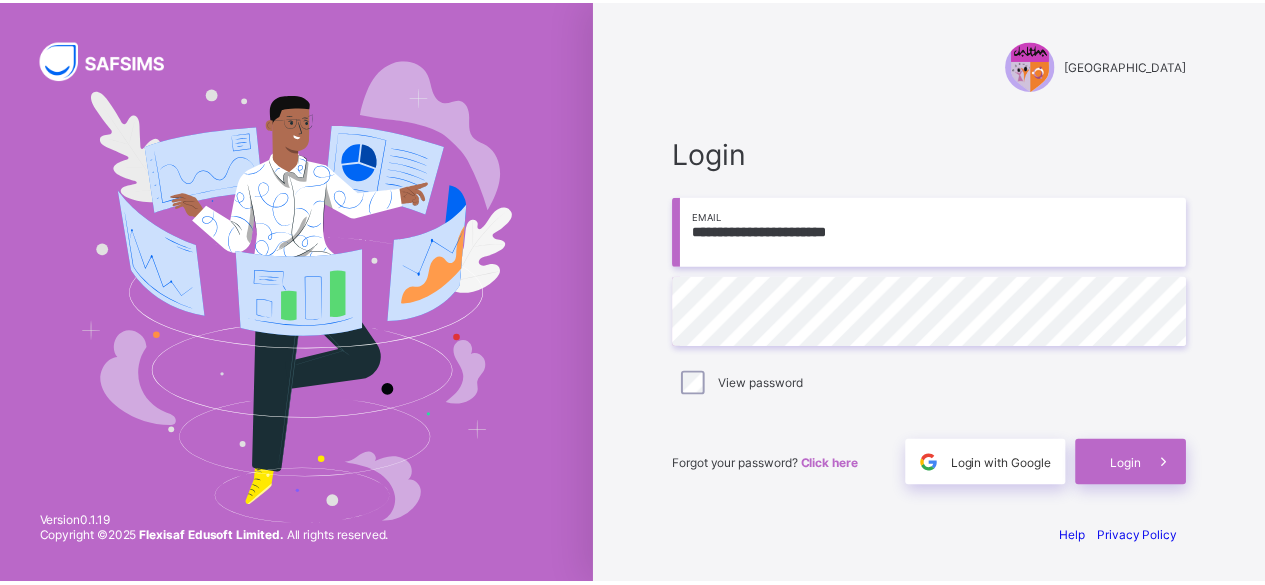 scroll, scrollTop: 0, scrollLeft: 0, axis: both 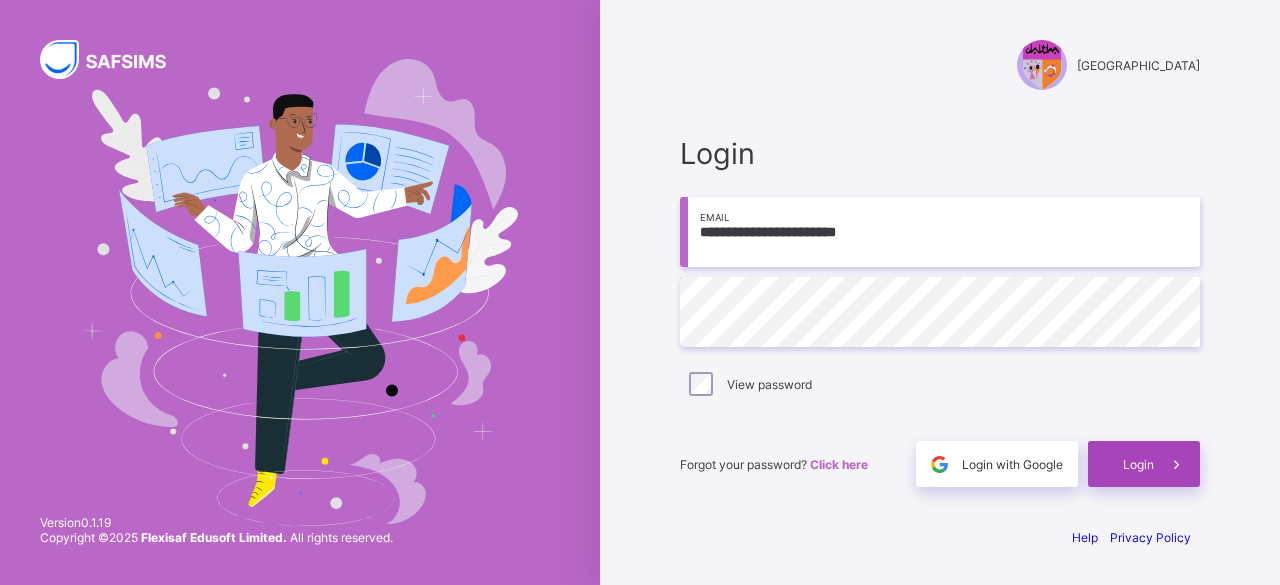 click on "Login" at bounding box center [1138, 464] 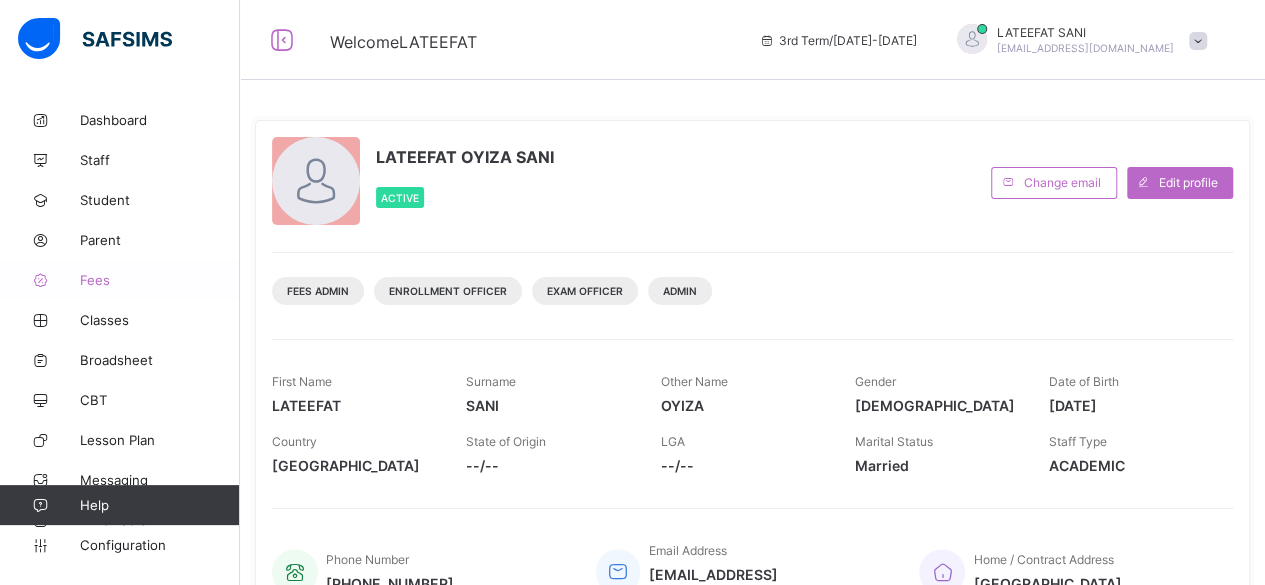 click on "Fees" at bounding box center [160, 280] 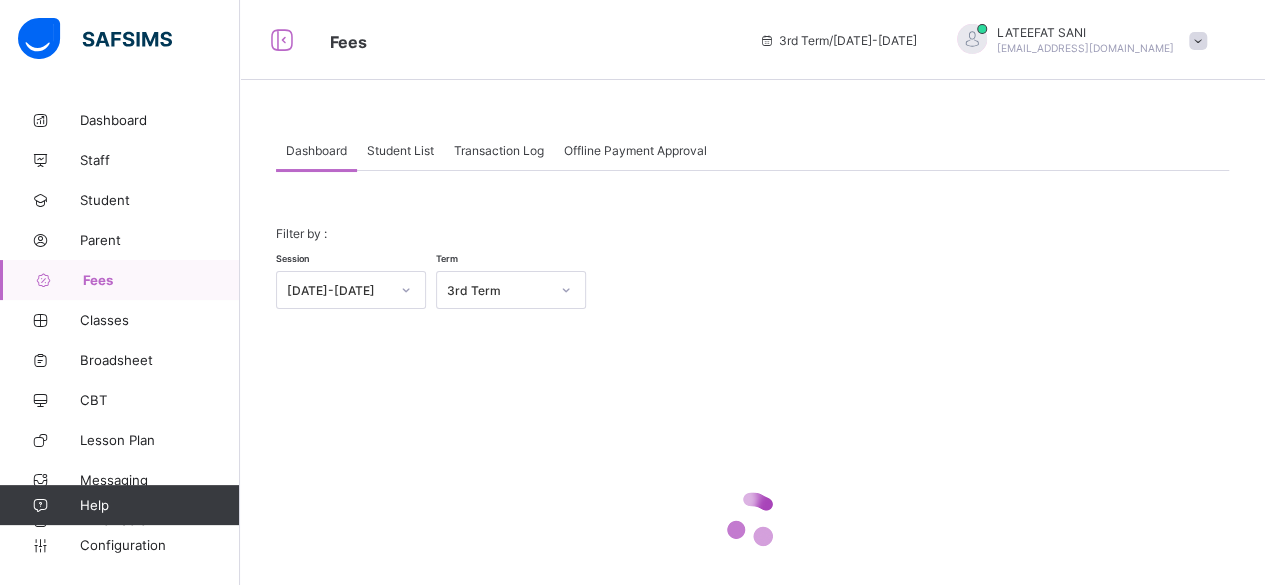 click on "Student List" at bounding box center (400, 150) 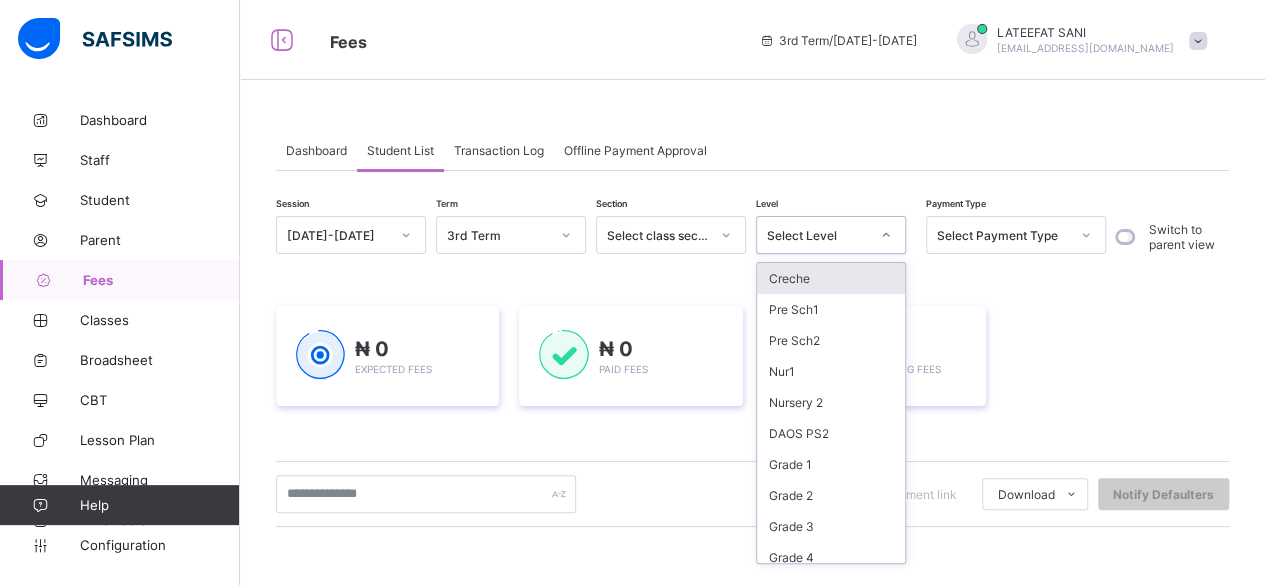 click at bounding box center (886, 235) 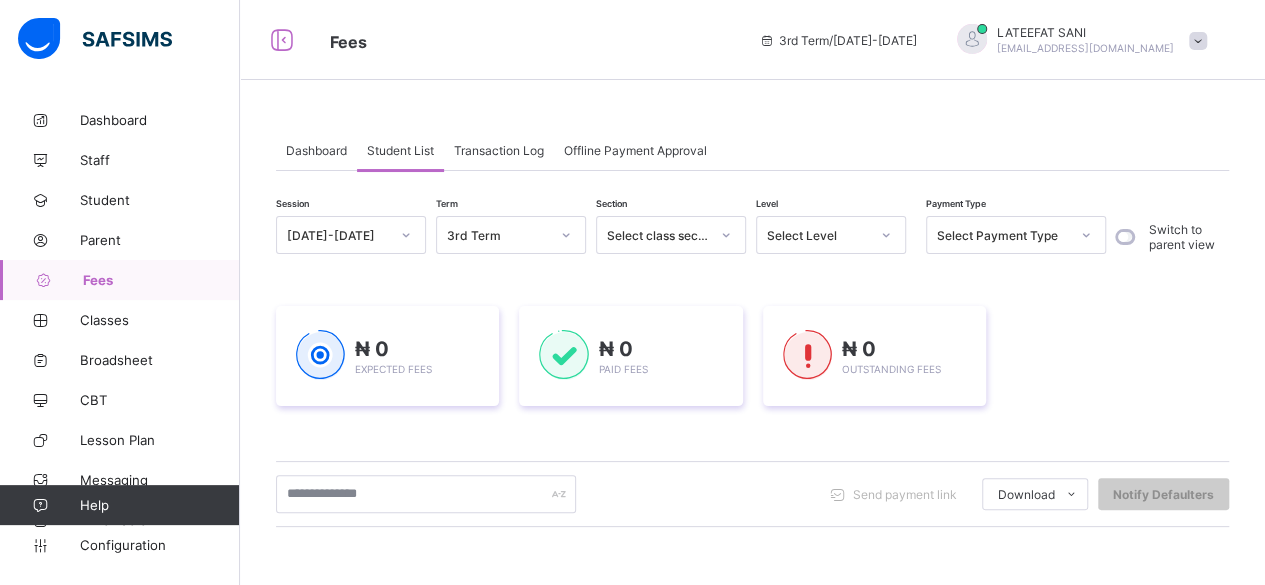 click on "Dashboard Student List Transaction Log Offline Payment Approval Student List More Options    Filter by :  Session 2024-2025 Term 3rd Term  ×  Fees Configuration Status Below are the list of class levels and their configuration status Cancel Finish Configuration Session 2024-2025 Term 3rd Term Section Select class section Level Select Level Payment Type Select Payment Type Switch to parent view   ₦ 0   Expected Fees   ₦ 0 Paid Fees   ₦ 0 Outstanding Fees   Send payment link Download  Students Payment Students Payment Status Student Items Report Student Discount Report   Notify Defaulters   Please click on the download button to save the payment fees report.   loading....   Close × Send Outstanding Bill Reminder Find Student Use the input below to search for students to alert their parents about their outstanding bill. Search Student Add to list Recipients Below are the list of students whose parents will receive the outstanding bill reminder. Messaging Method Email Cancel Yes, Send Reminder Start date" at bounding box center [752, 527] 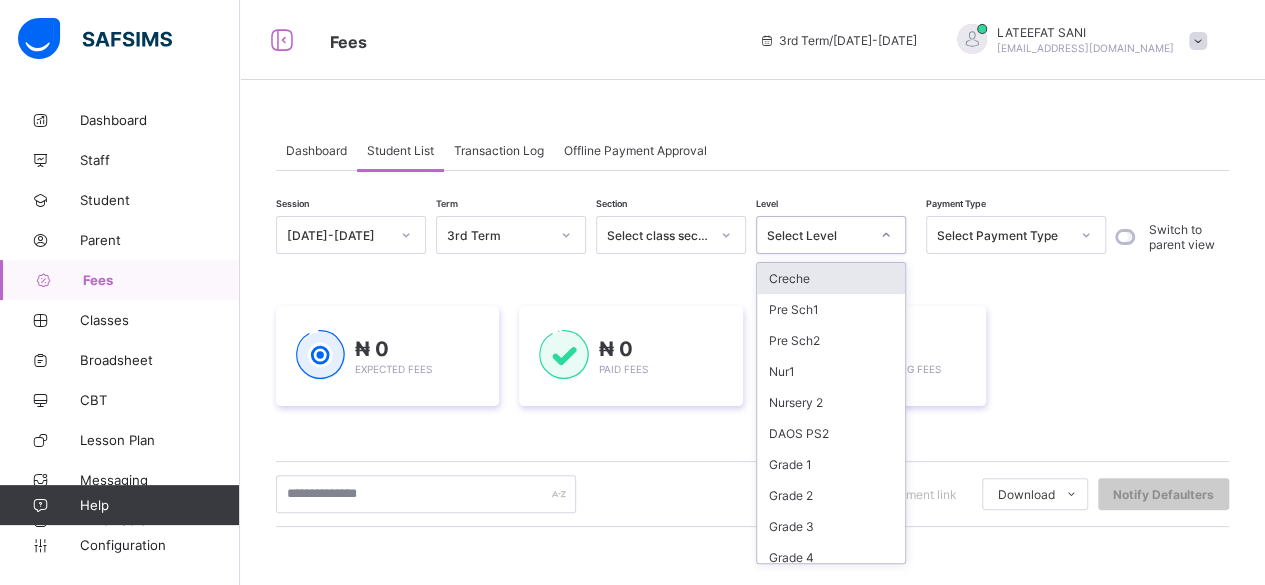 click 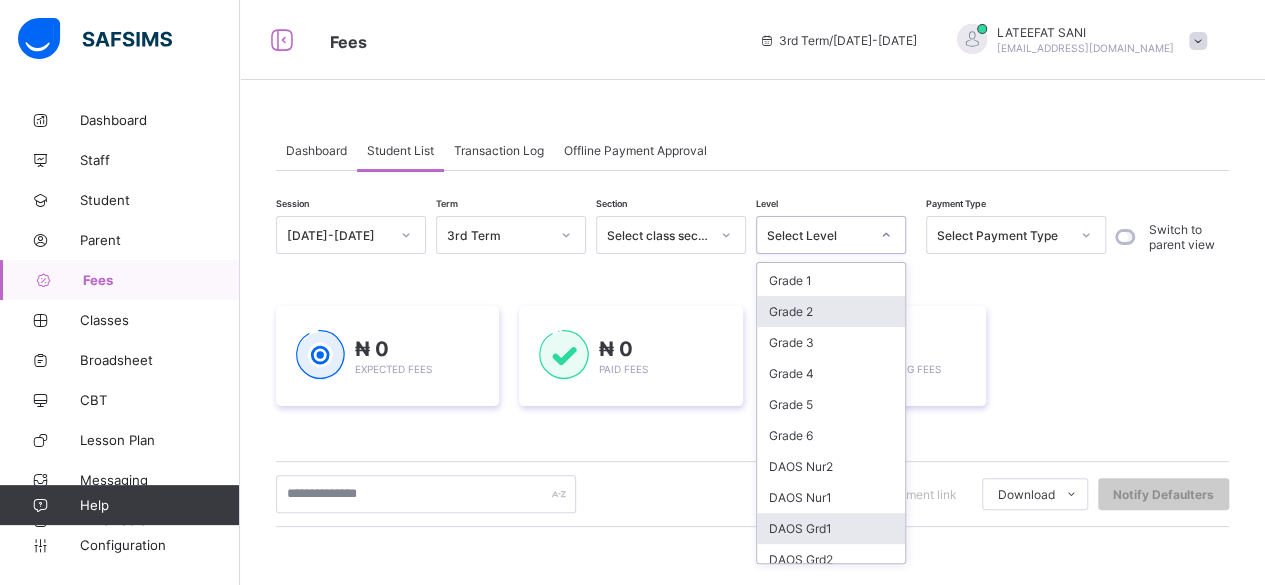 scroll, scrollTop: 230, scrollLeft: 0, axis: vertical 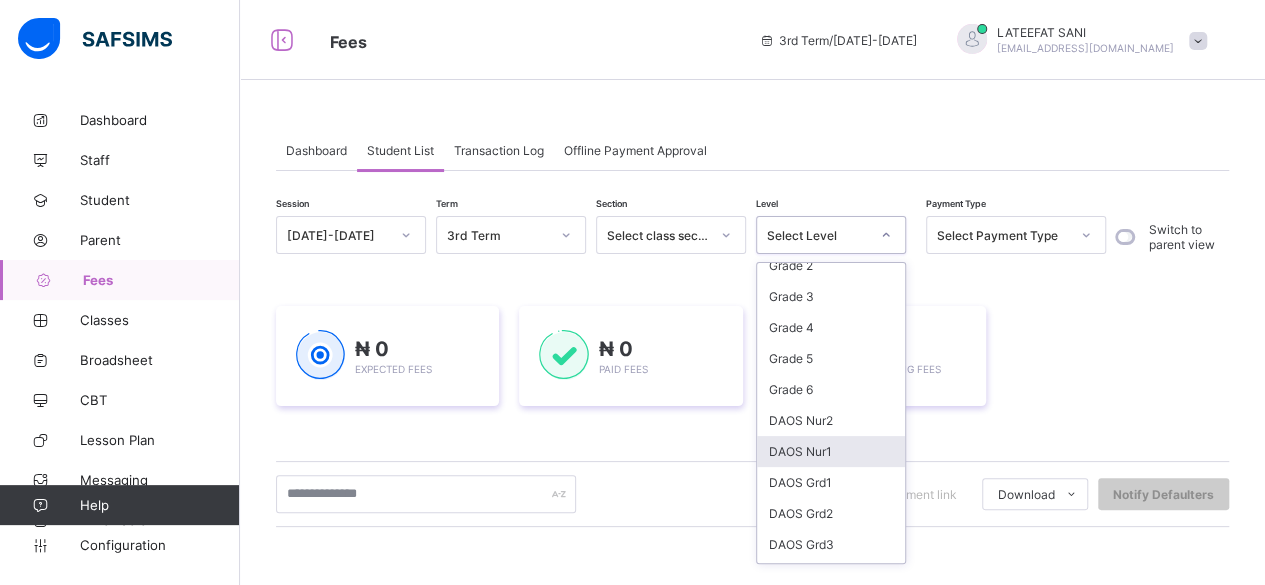 click on "DAOS Nur1" at bounding box center (831, 451) 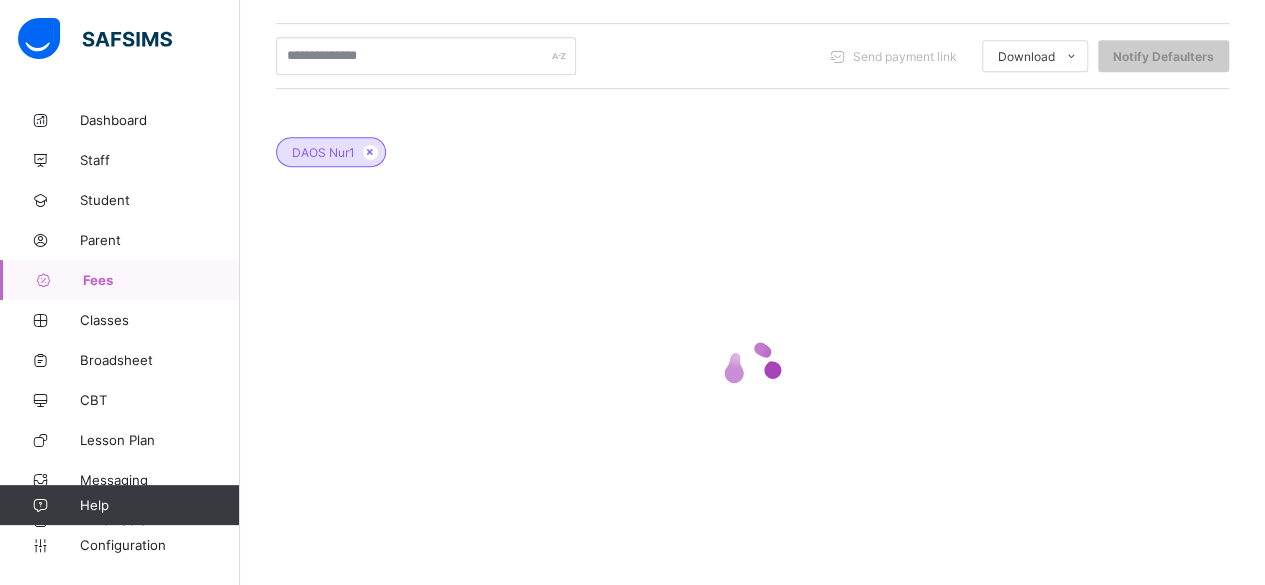 scroll, scrollTop: 452, scrollLeft: 0, axis: vertical 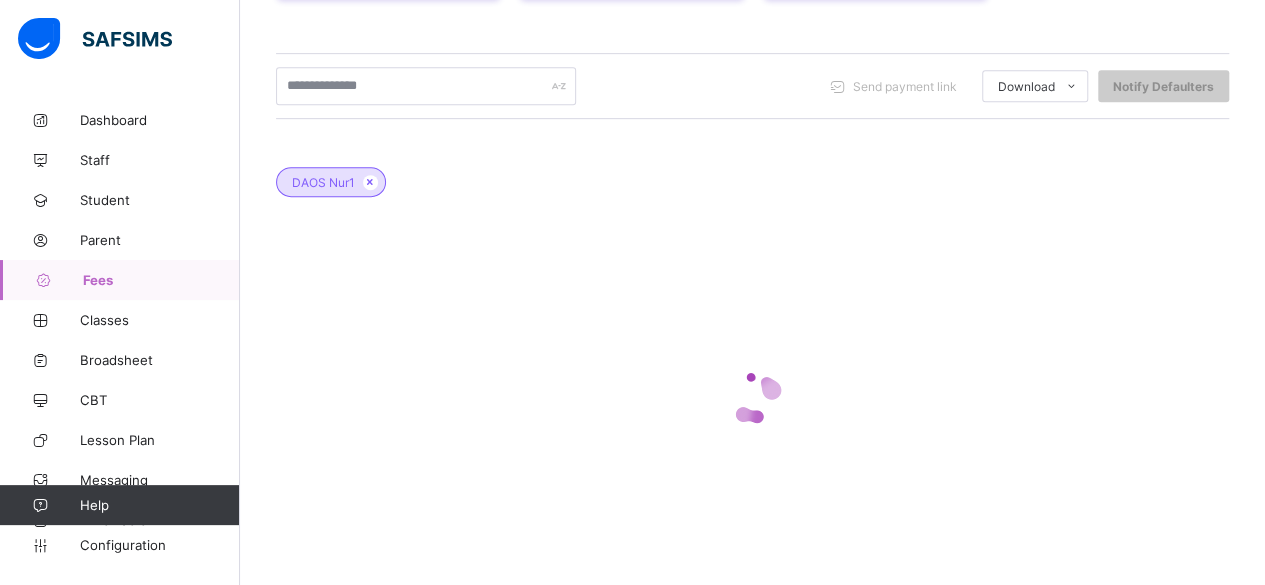 click at bounding box center (752, 397) 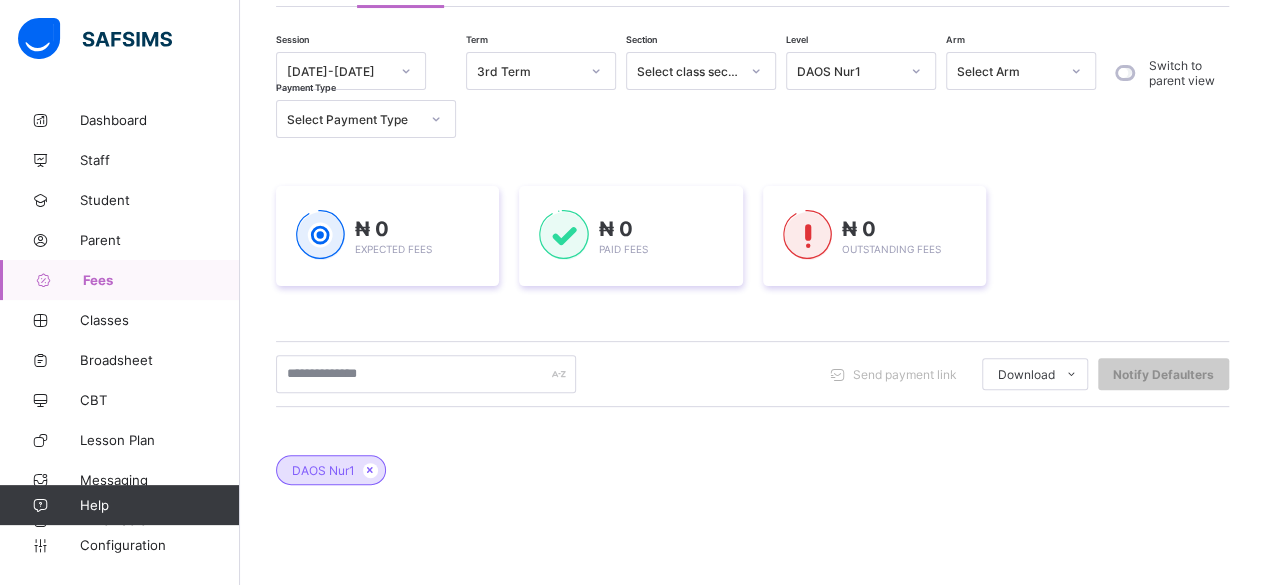 scroll, scrollTop: 162, scrollLeft: 0, axis: vertical 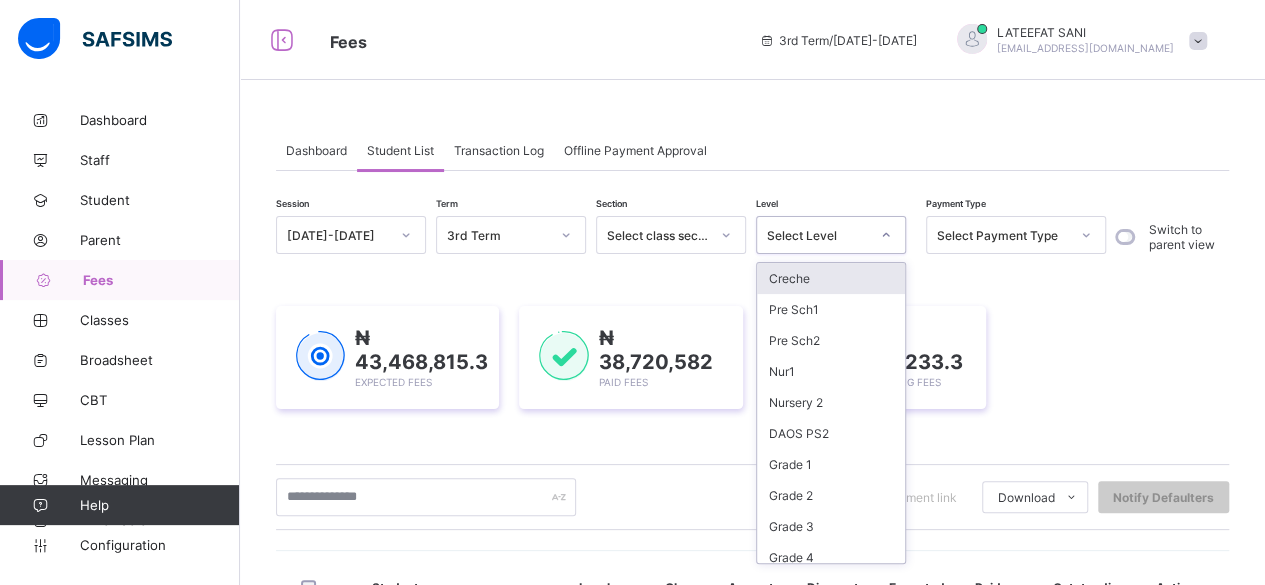 click 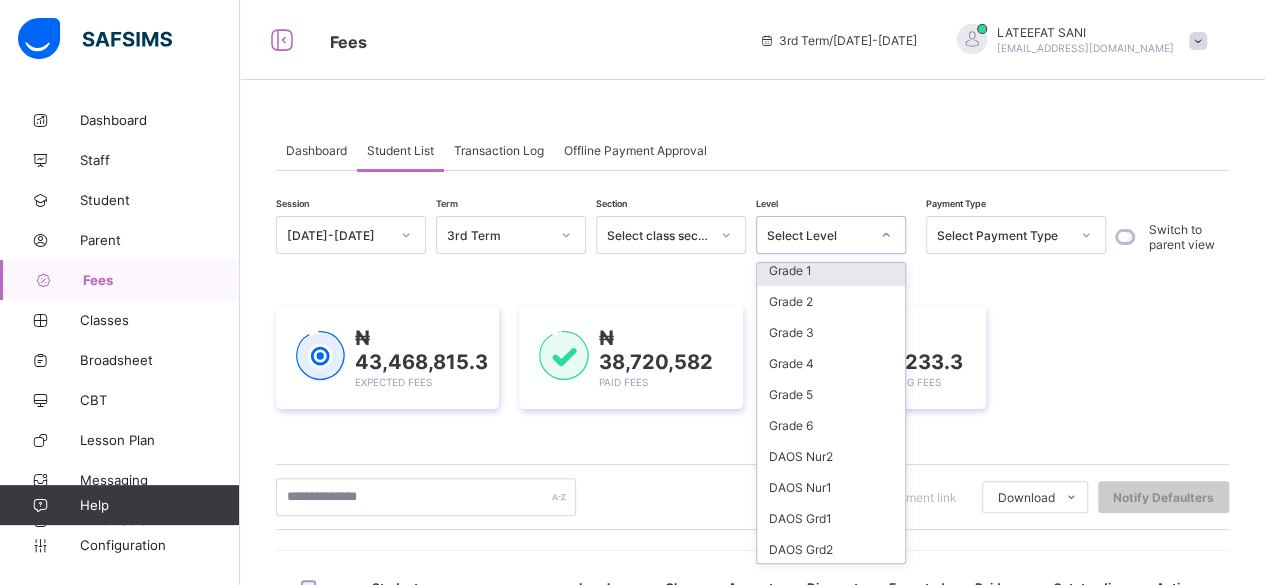 scroll, scrollTop: 197, scrollLeft: 0, axis: vertical 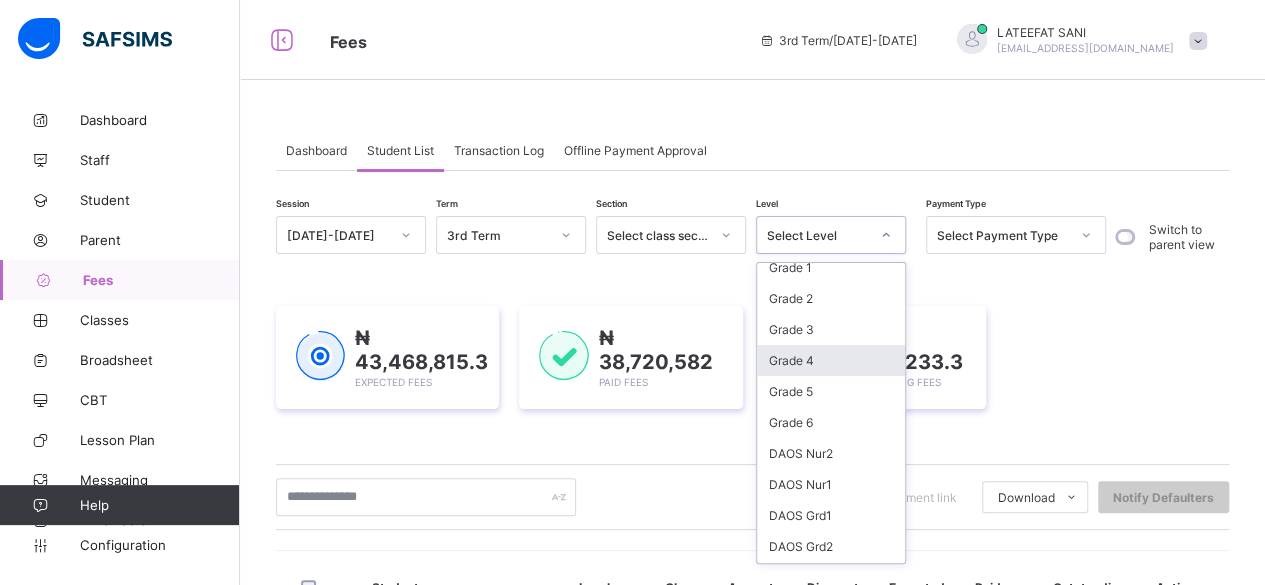 click on "Grade 4" at bounding box center (831, 360) 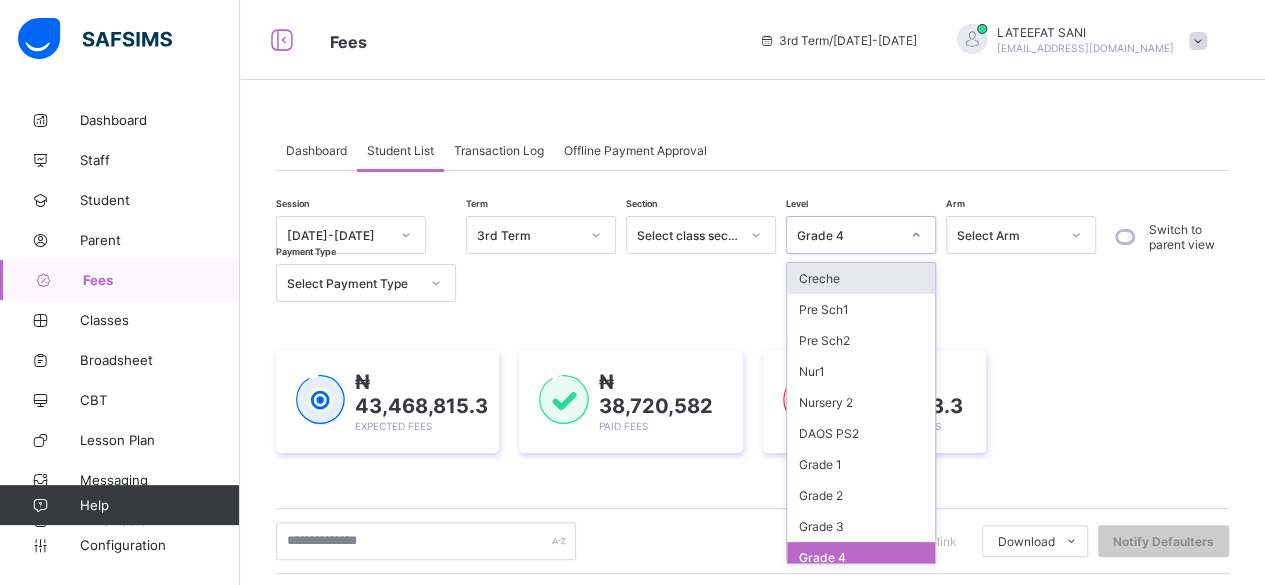 click at bounding box center (916, 235) 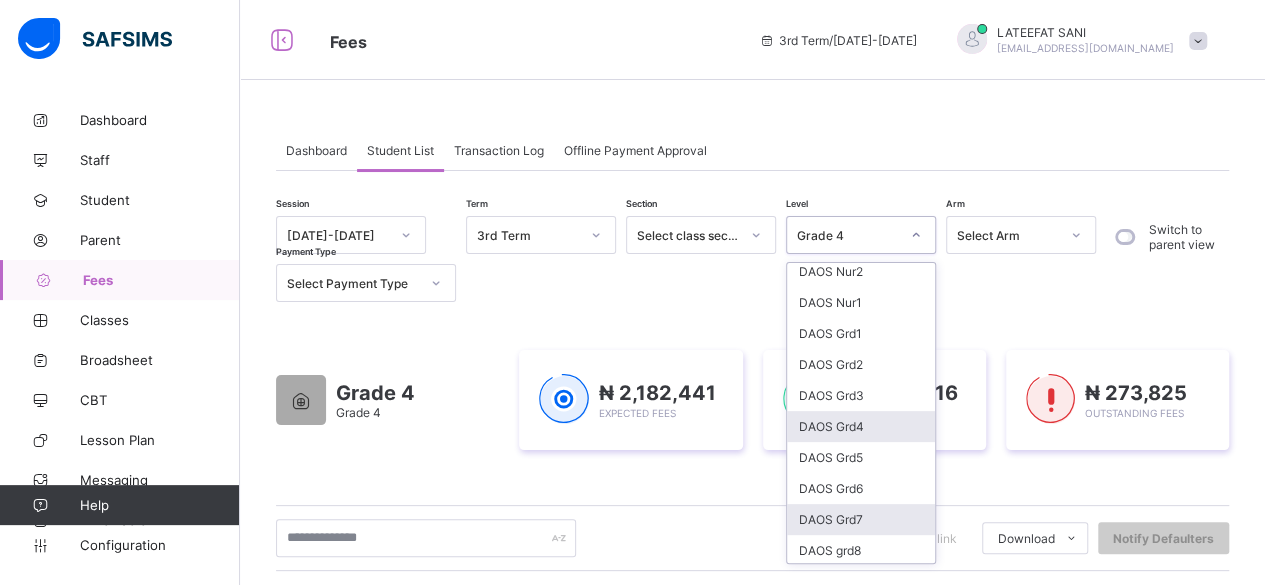 scroll, scrollTop: 451, scrollLeft: 0, axis: vertical 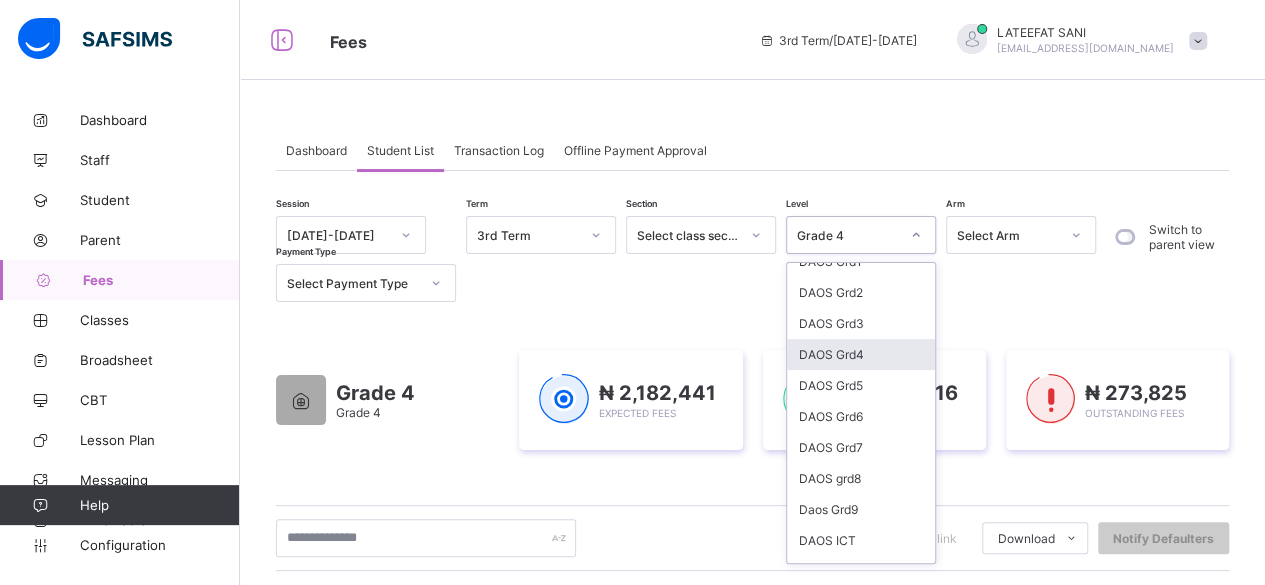 click on "DAOS Grd4" at bounding box center [861, 354] 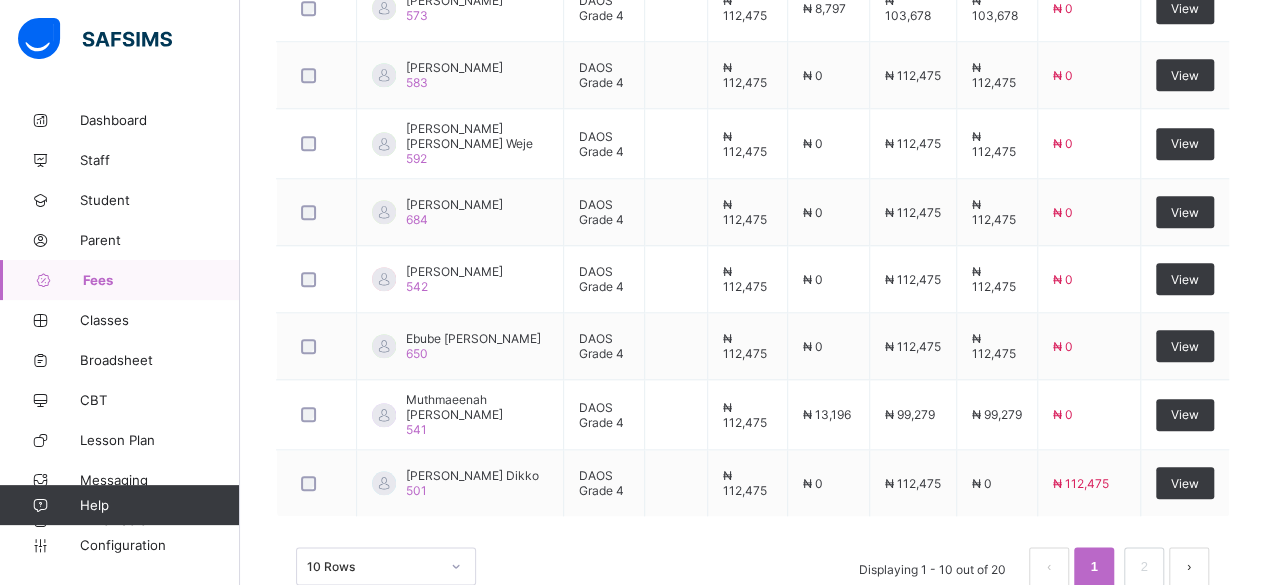 scroll, scrollTop: 952, scrollLeft: 0, axis: vertical 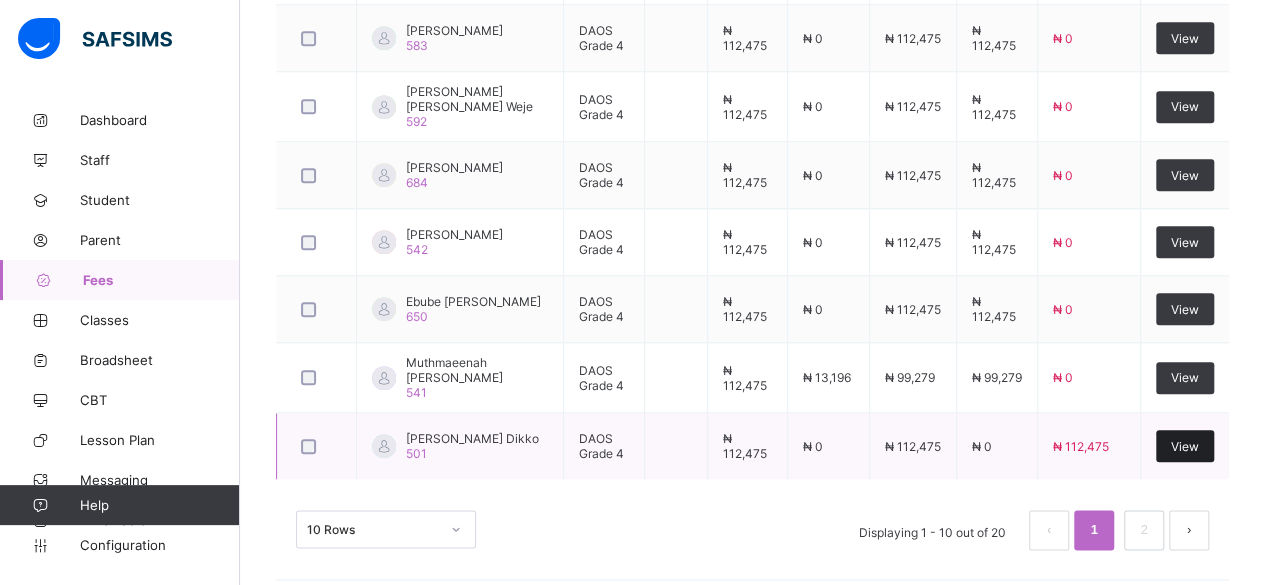 click on "View" at bounding box center [1185, 446] 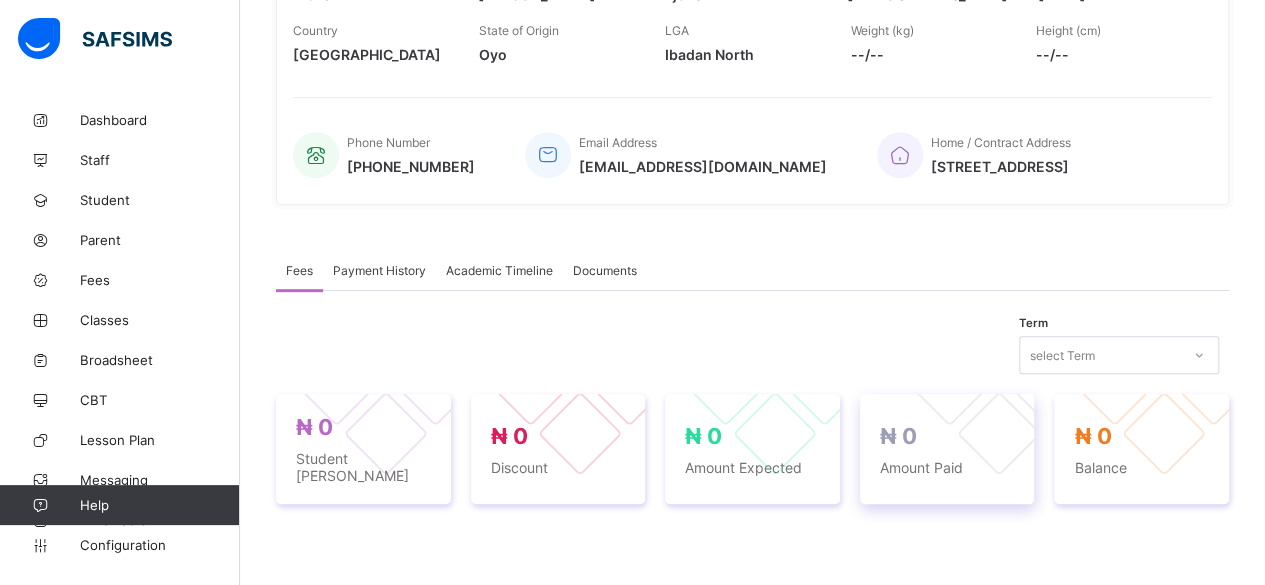 scroll, scrollTop: 286, scrollLeft: 0, axis: vertical 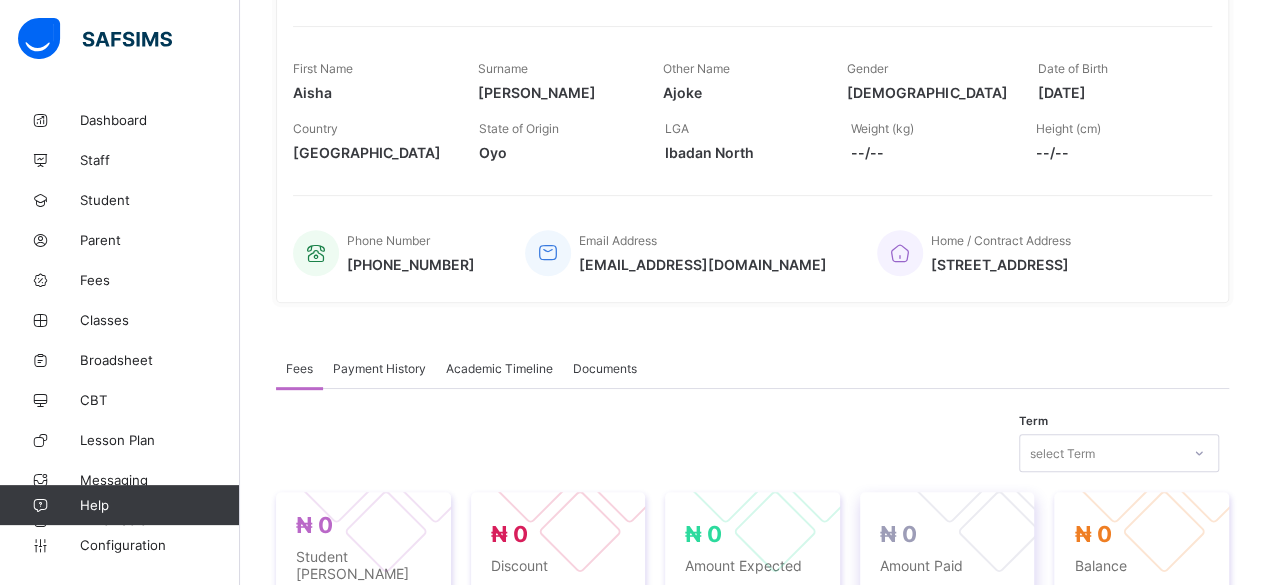 click on "Phone Number [PHONE_NUMBER] Email Address [EMAIL_ADDRESS][DOMAIN_NAME] Home / Contract Address [STREET_ADDRESS]" at bounding box center [752, 240] 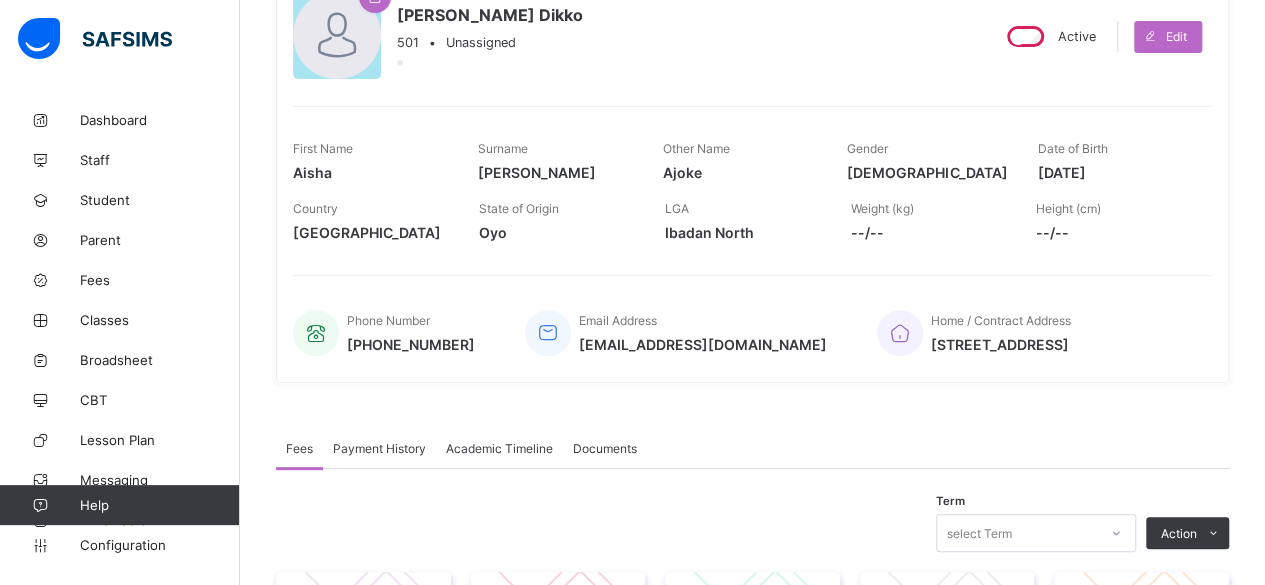 scroll, scrollTop: 302, scrollLeft: 0, axis: vertical 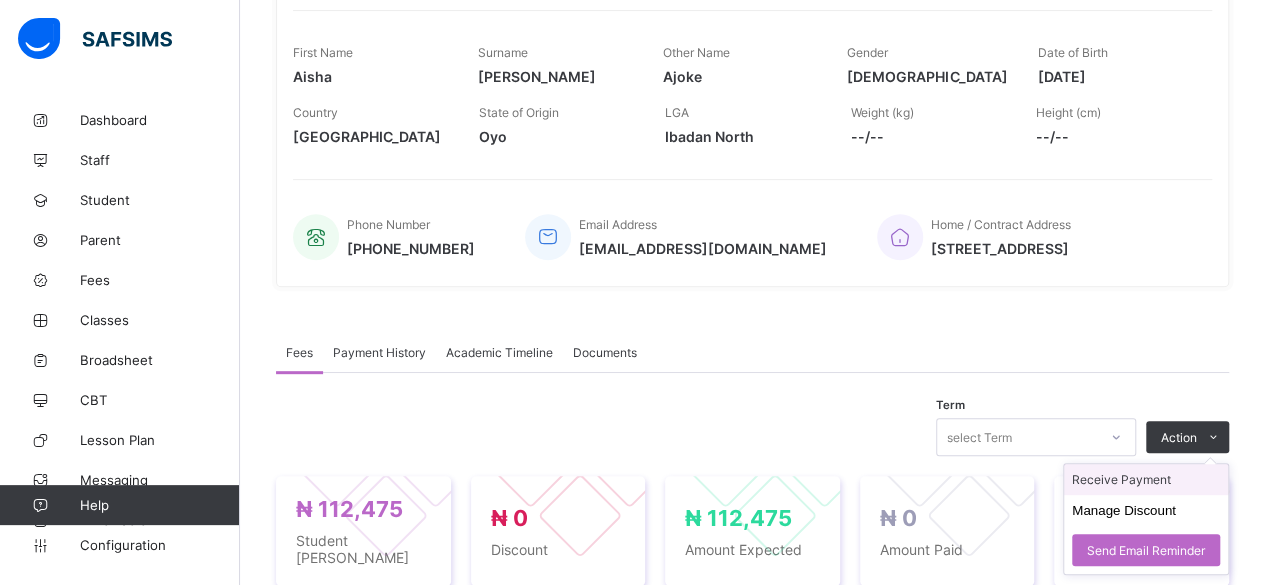 click on "Receive Payment" at bounding box center (1146, 479) 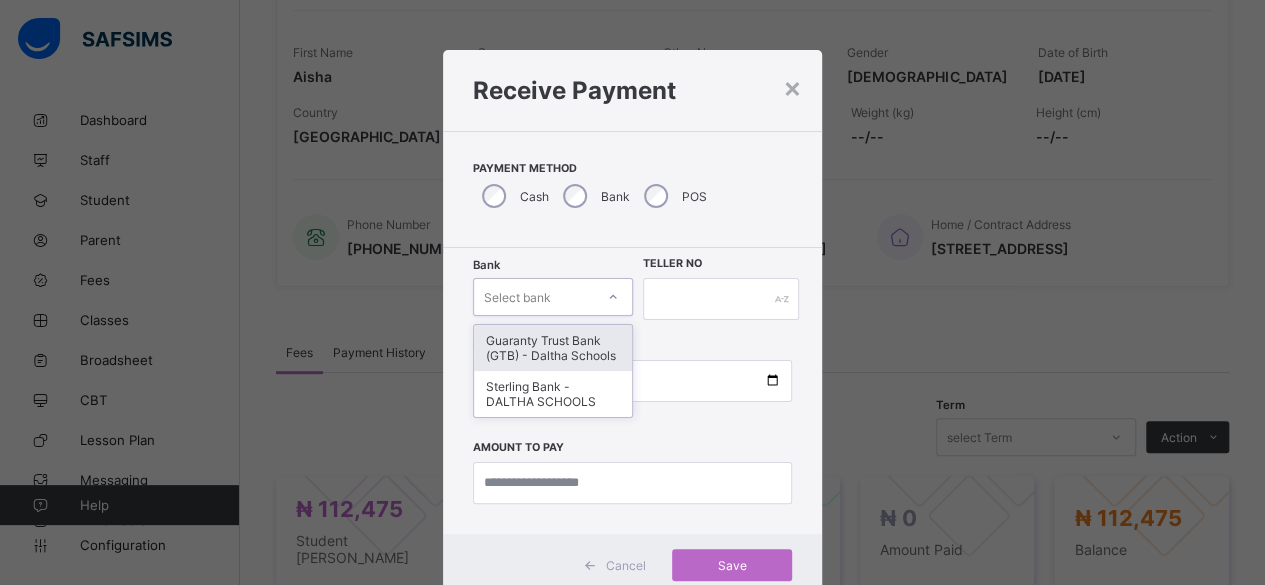 click 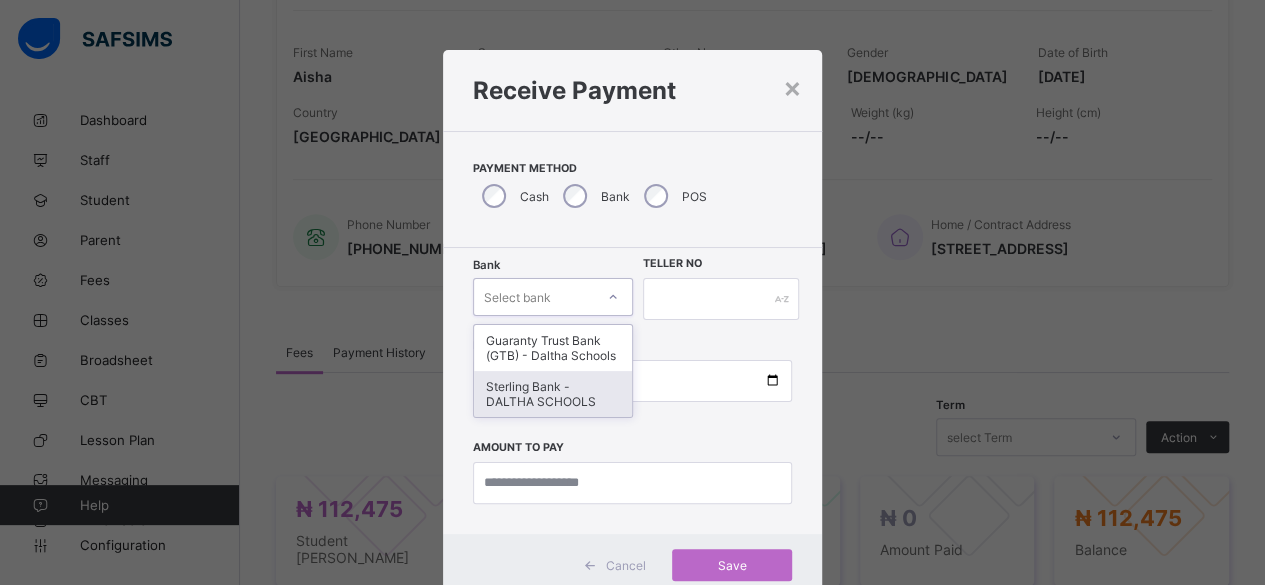 click on "Sterling Bank - DALTHA SCHOOLS" at bounding box center [553, 394] 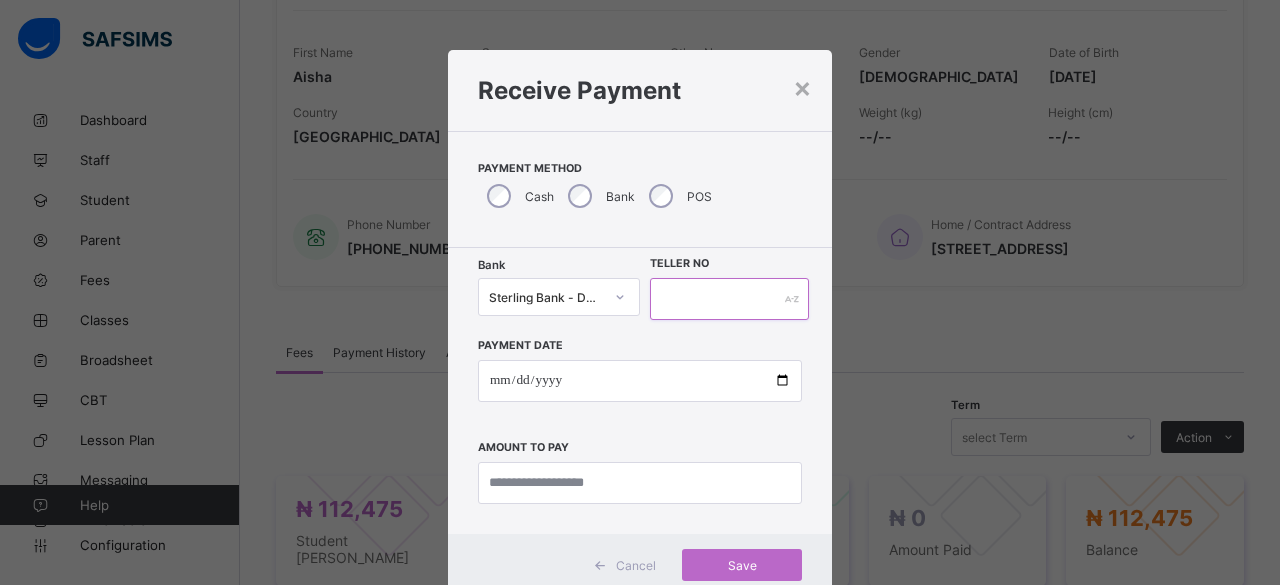 click at bounding box center (729, 299) 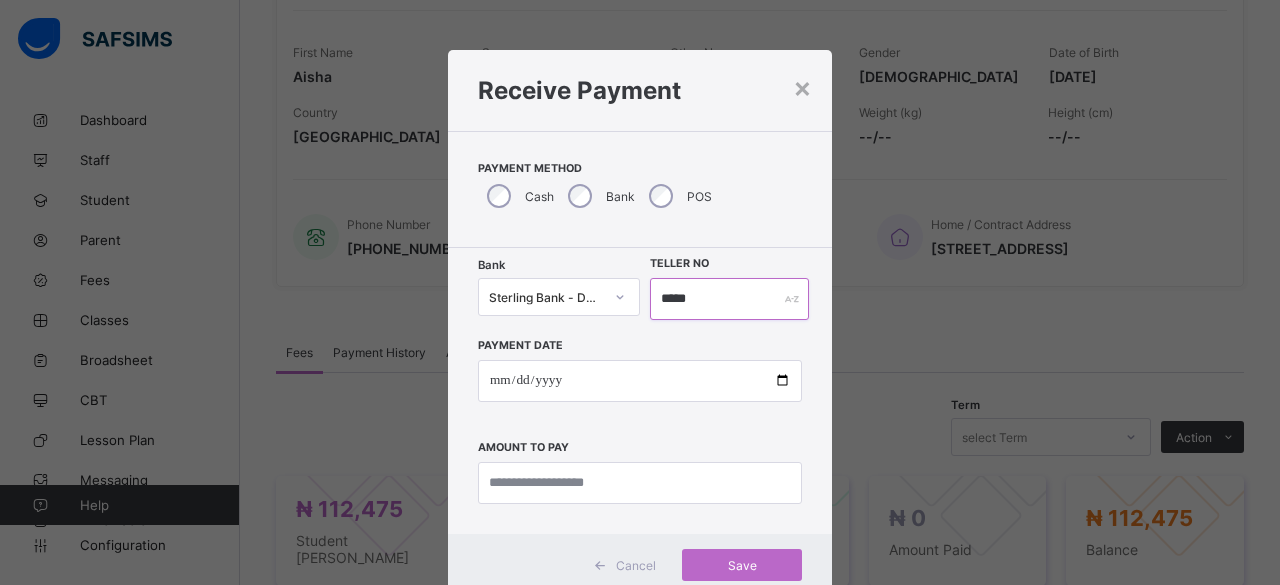 type on "*****" 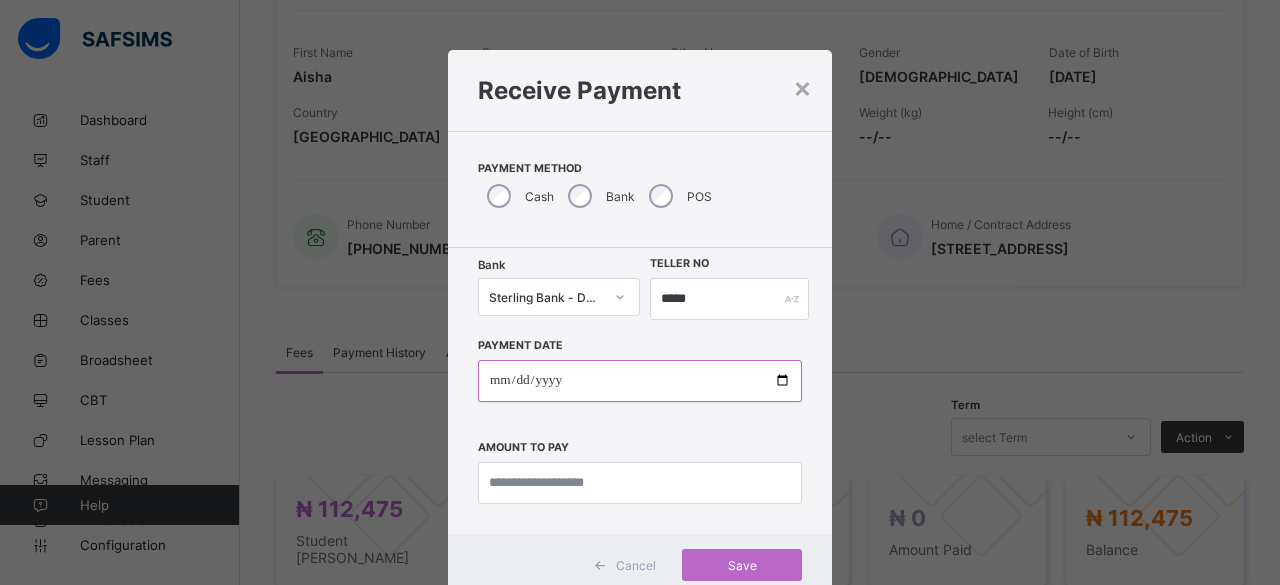 click at bounding box center [640, 381] 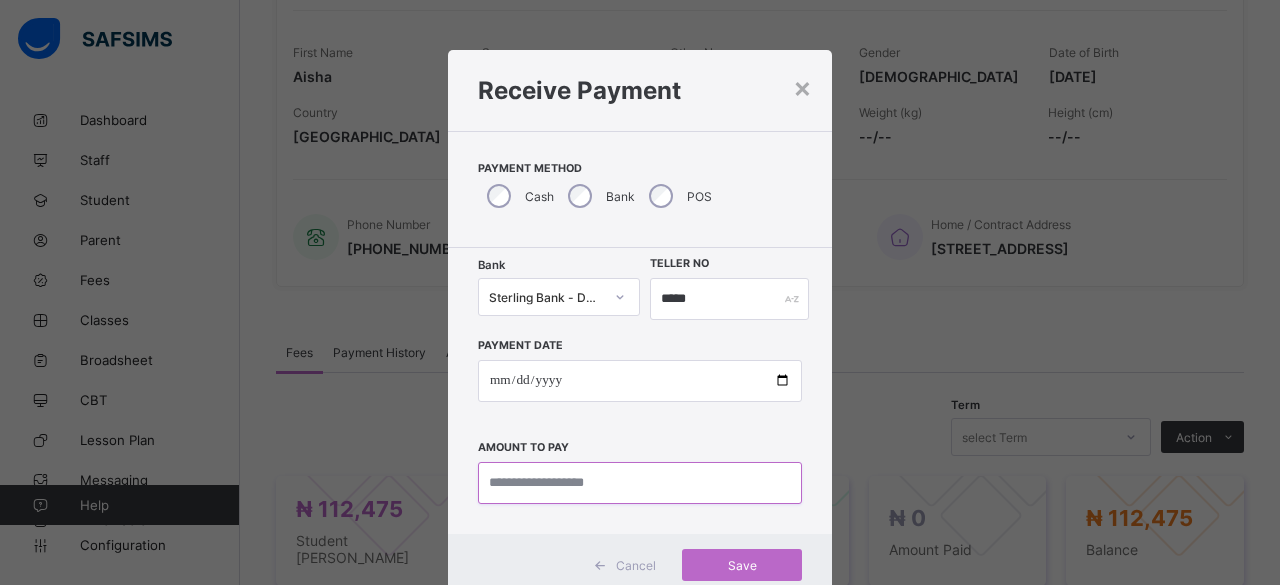 click at bounding box center (640, 483) 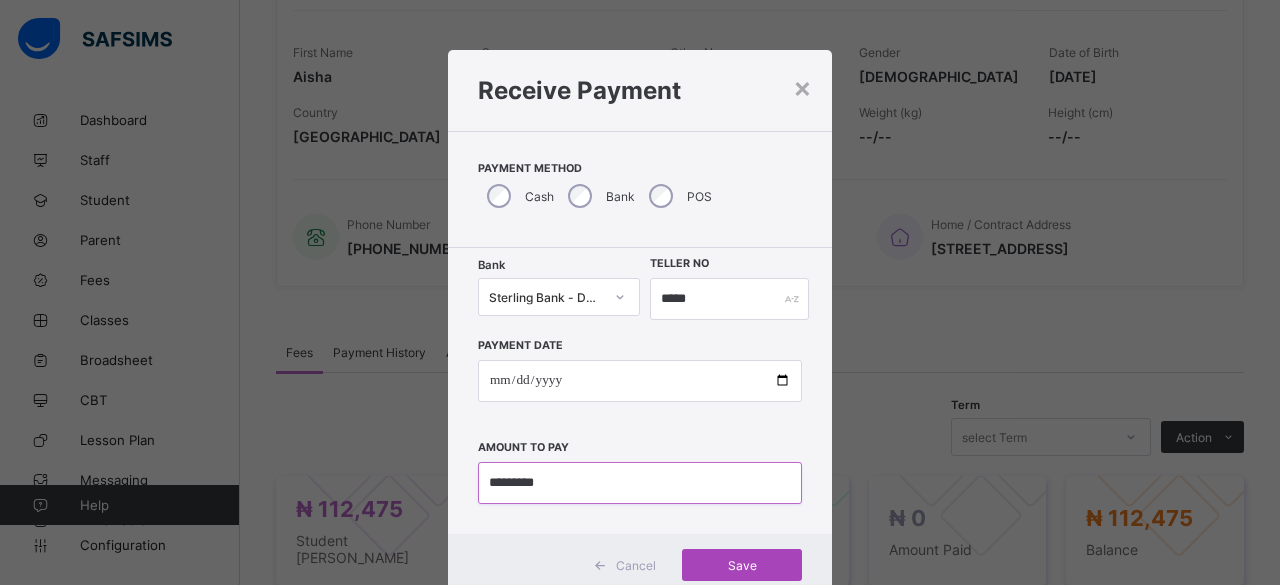 type on "*********" 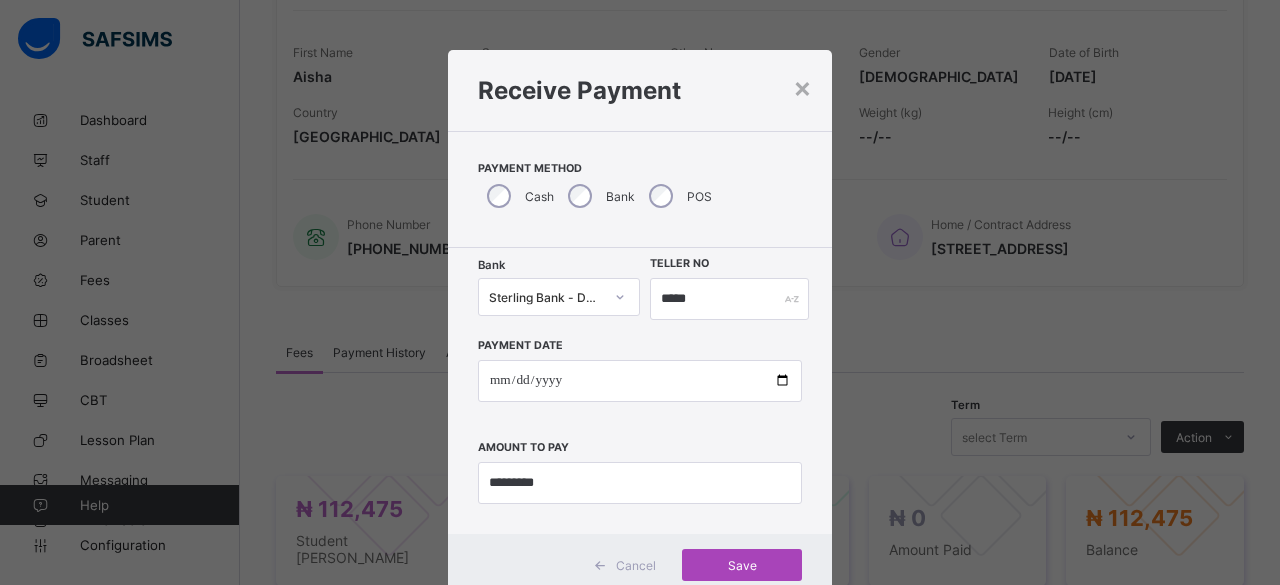 click on "Save" at bounding box center (742, 565) 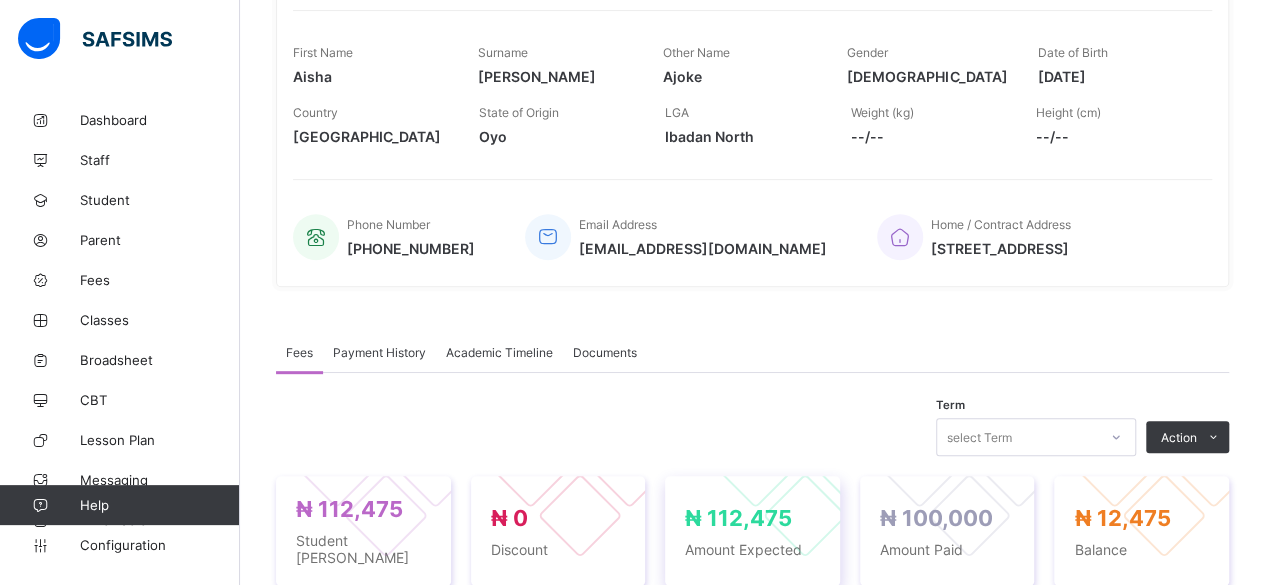 scroll, scrollTop: 0, scrollLeft: 0, axis: both 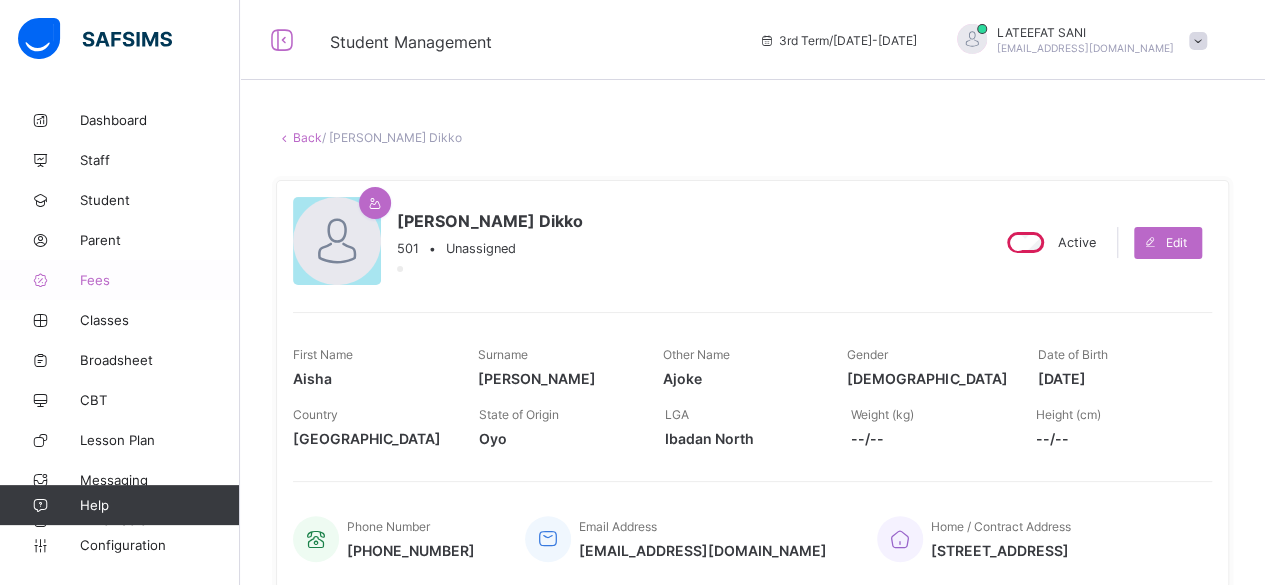 click on "Fees" at bounding box center (120, 280) 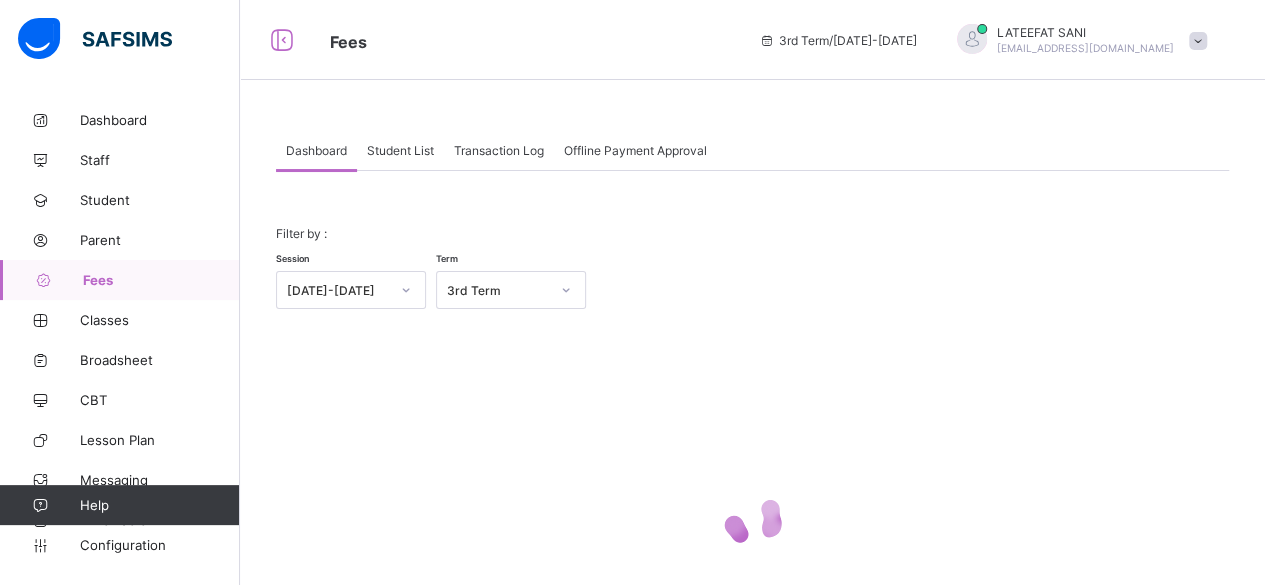 click on "Student List" at bounding box center (400, 150) 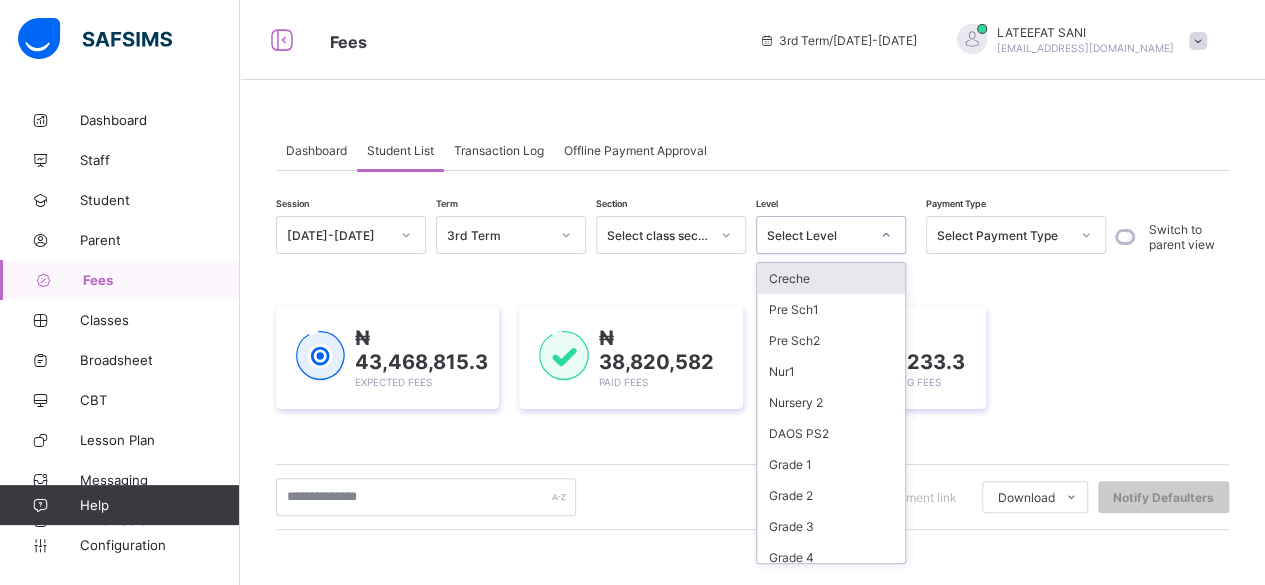 click 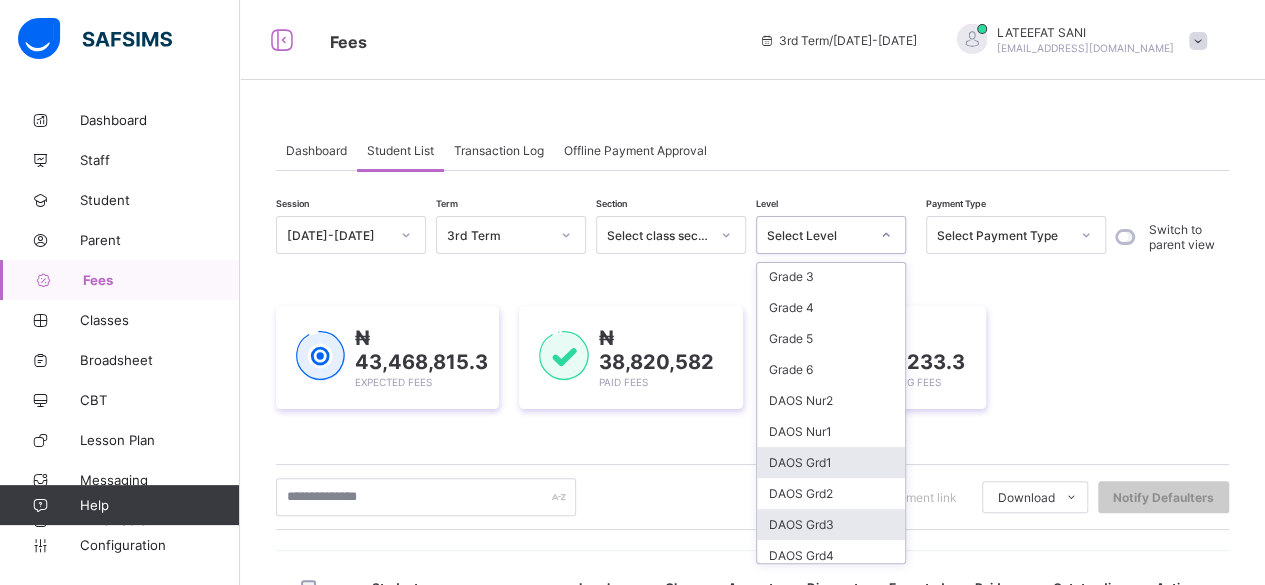 scroll, scrollTop: 290, scrollLeft: 0, axis: vertical 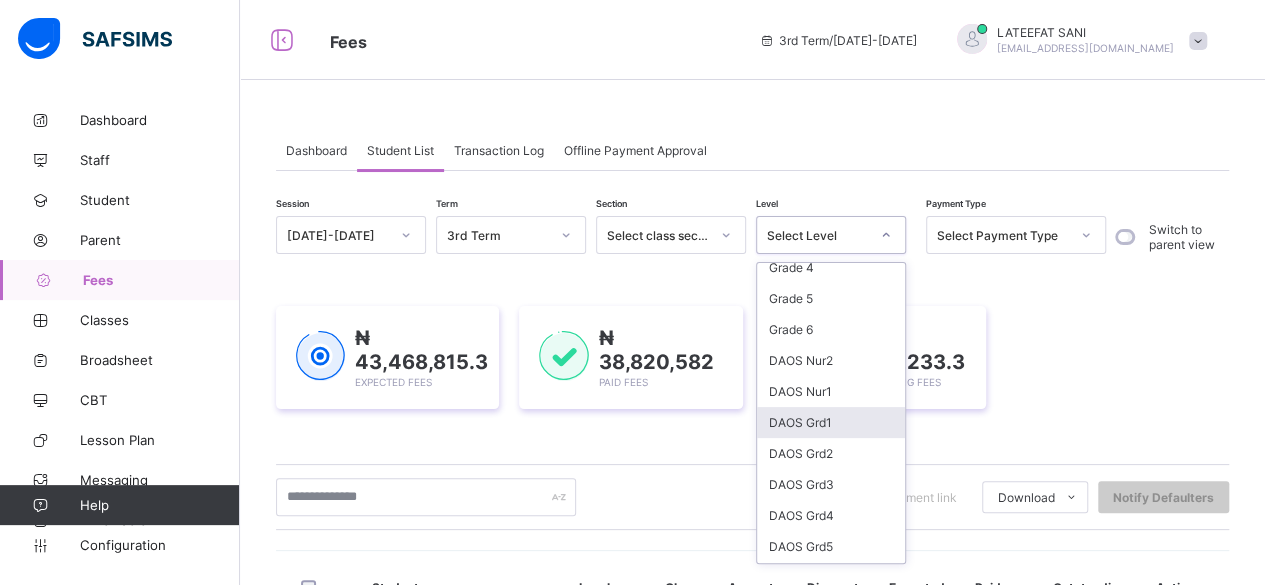 click on "DAOS Grd1" at bounding box center (831, 422) 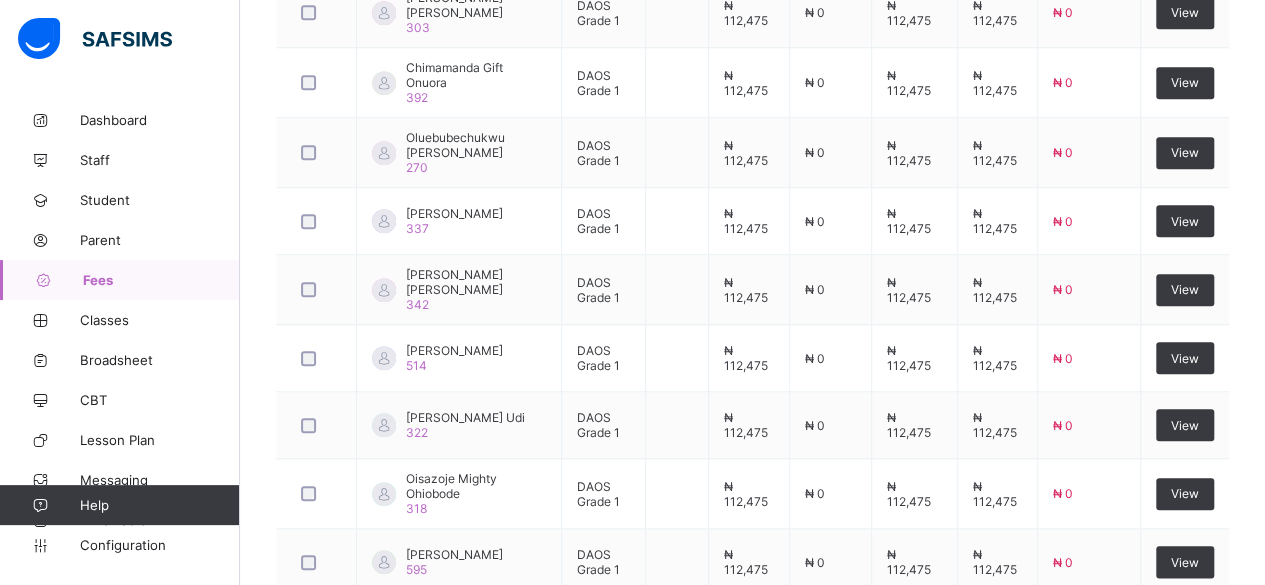 scroll, scrollTop: 952, scrollLeft: 0, axis: vertical 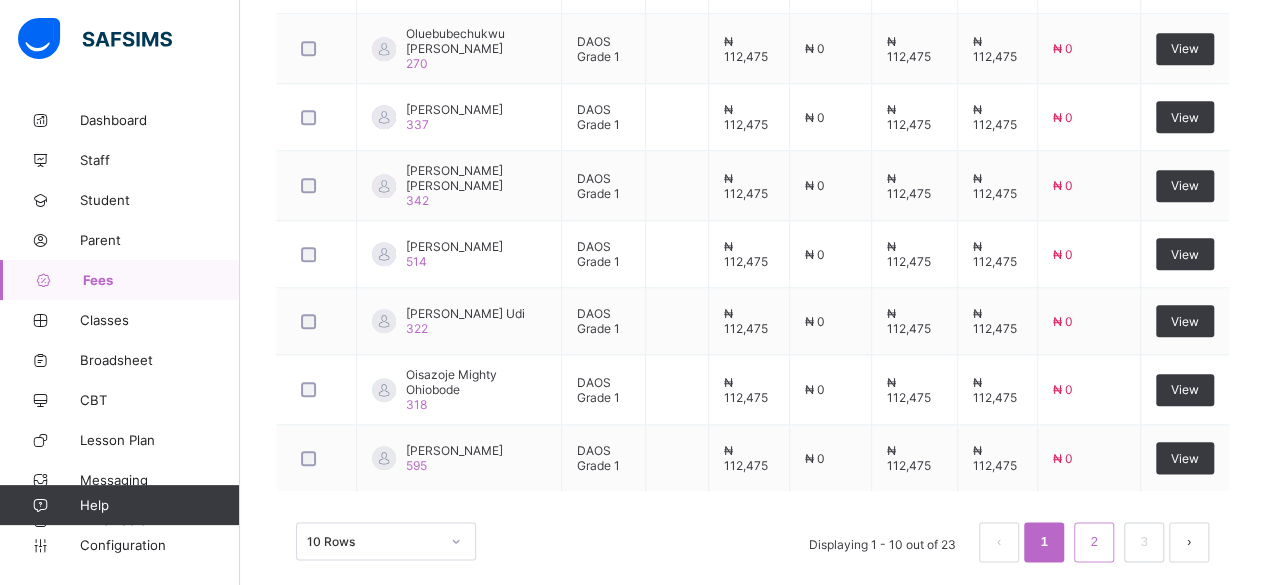 click on "2" at bounding box center [1093, 542] 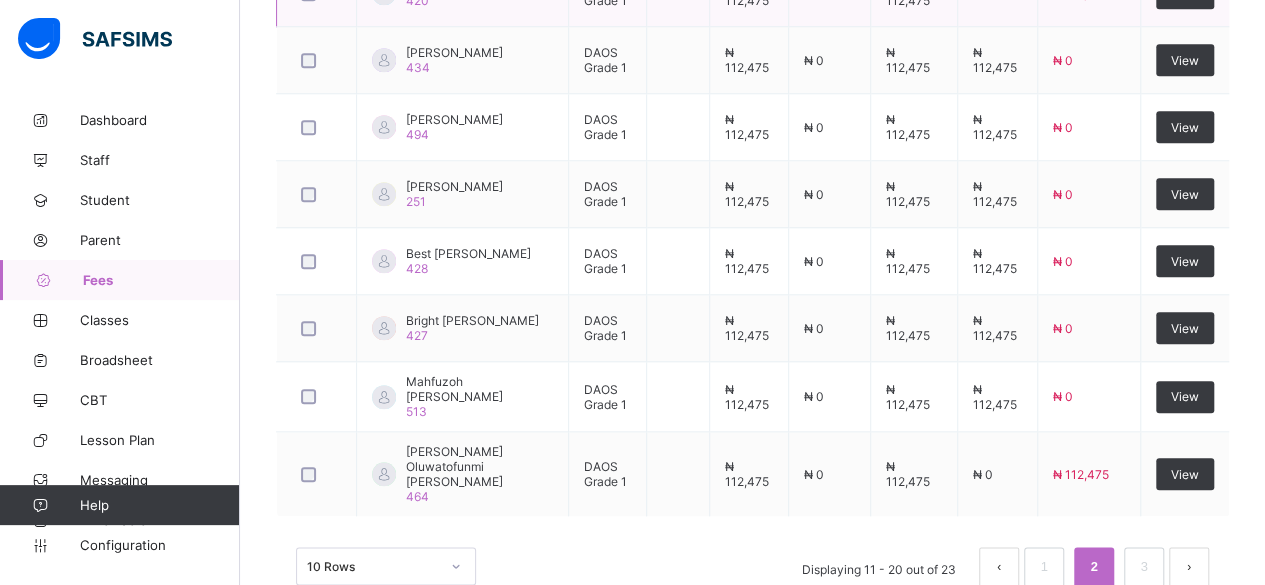 scroll, scrollTop: 930, scrollLeft: 0, axis: vertical 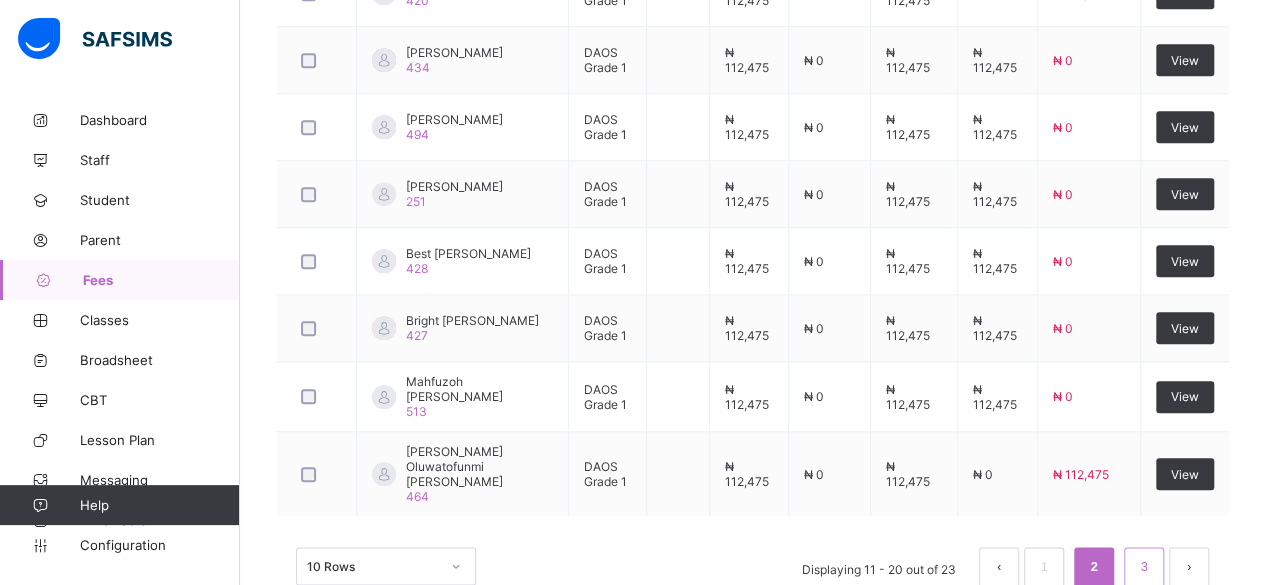 click on "3" at bounding box center (1143, 567) 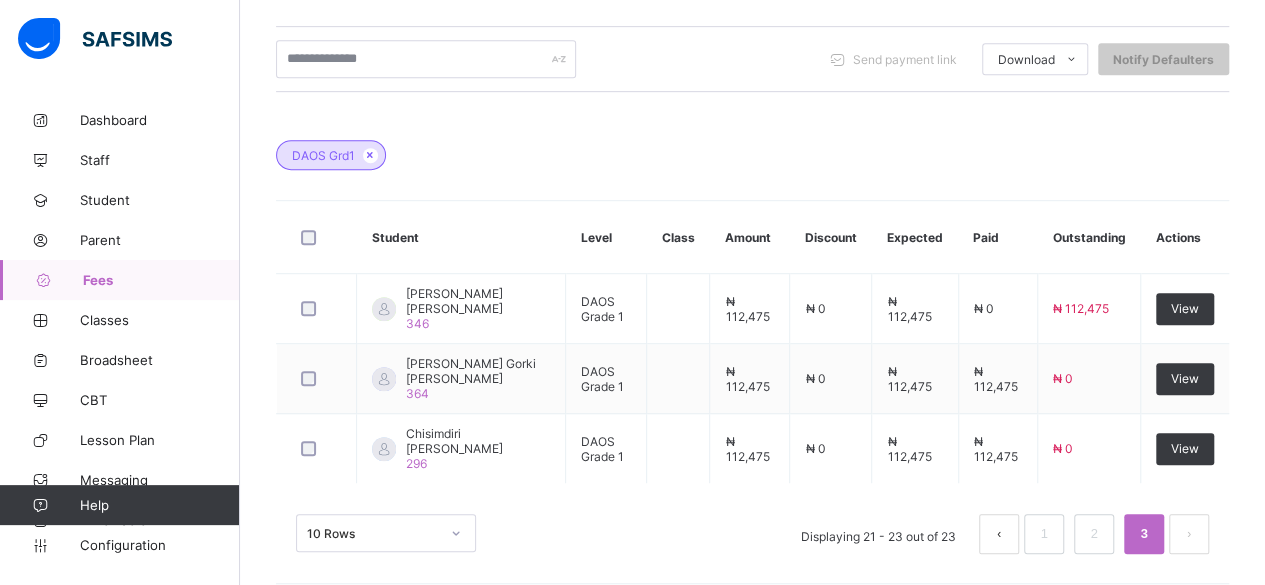 scroll, scrollTop: 486, scrollLeft: 0, axis: vertical 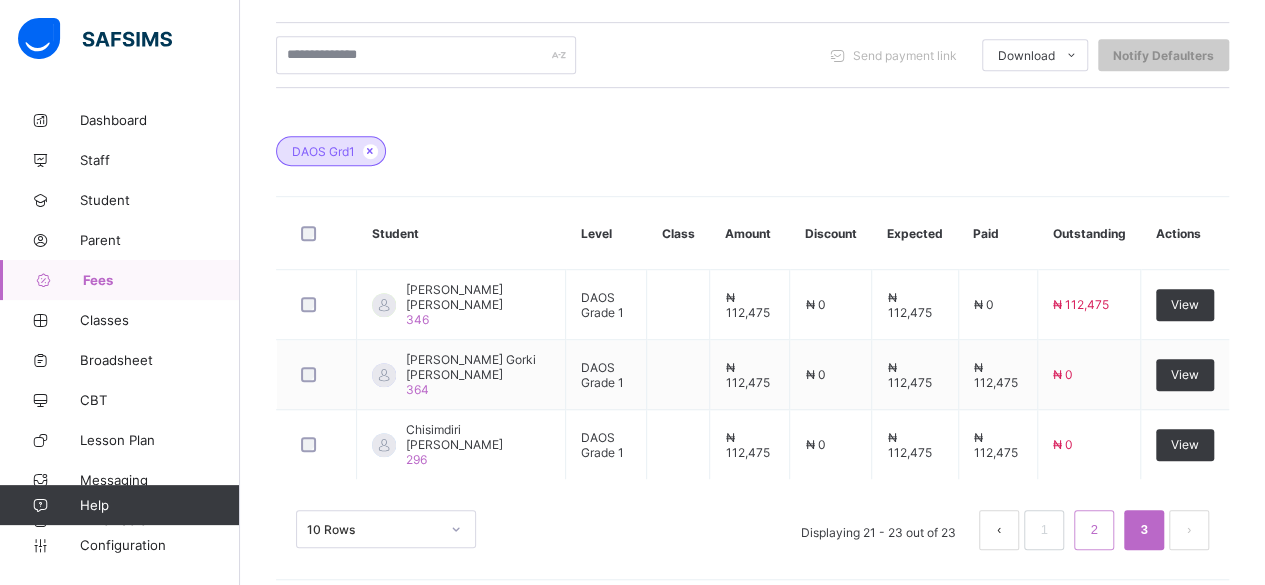 click on "2" at bounding box center [1093, 530] 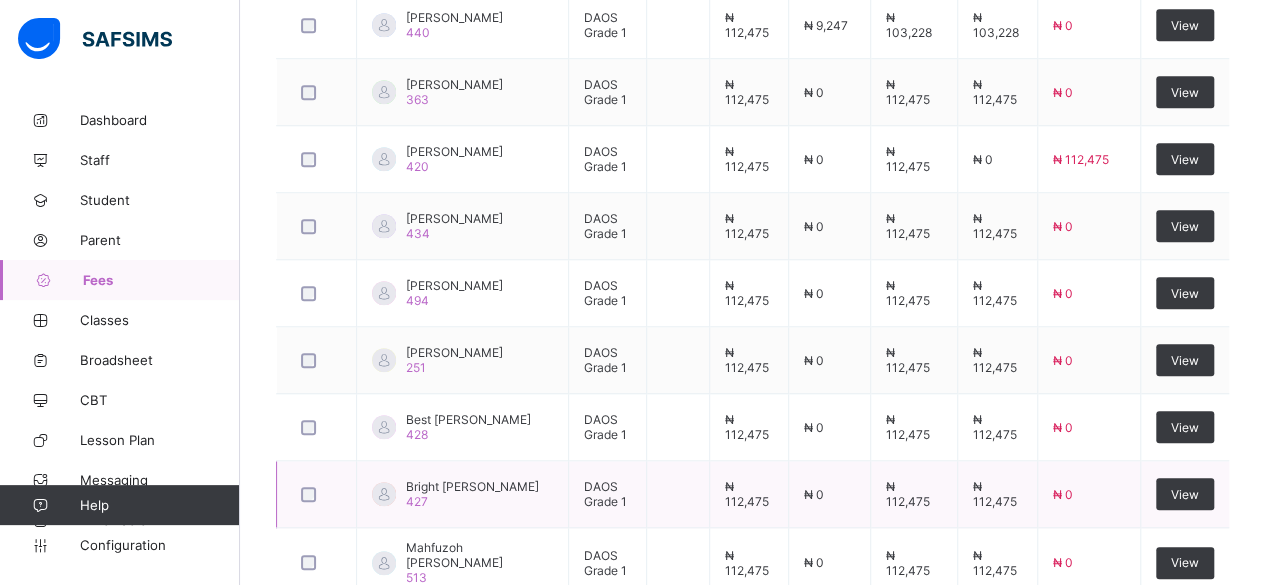 scroll, scrollTop: 952, scrollLeft: 0, axis: vertical 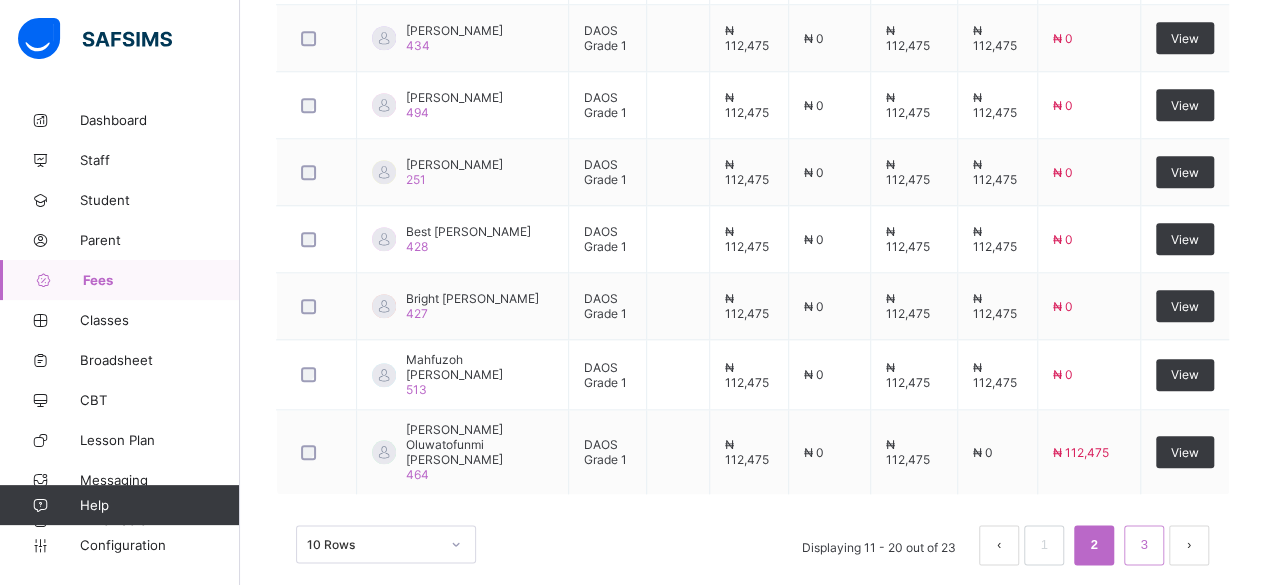 click on "3" at bounding box center [1143, 545] 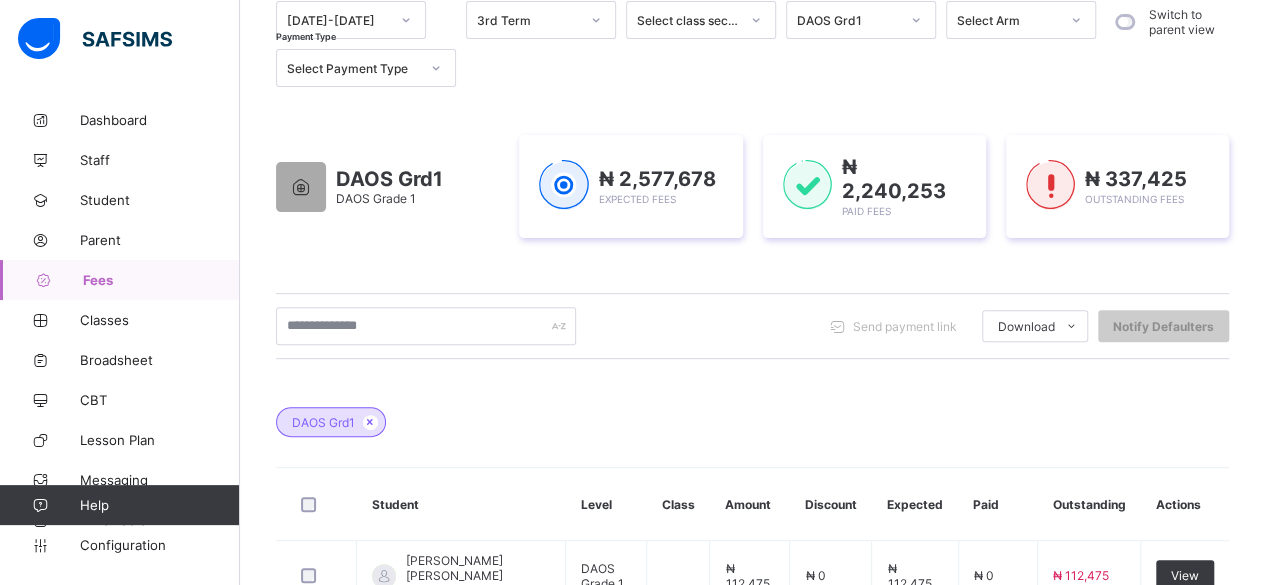 scroll, scrollTop: 213, scrollLeft: 0, axis: vertical 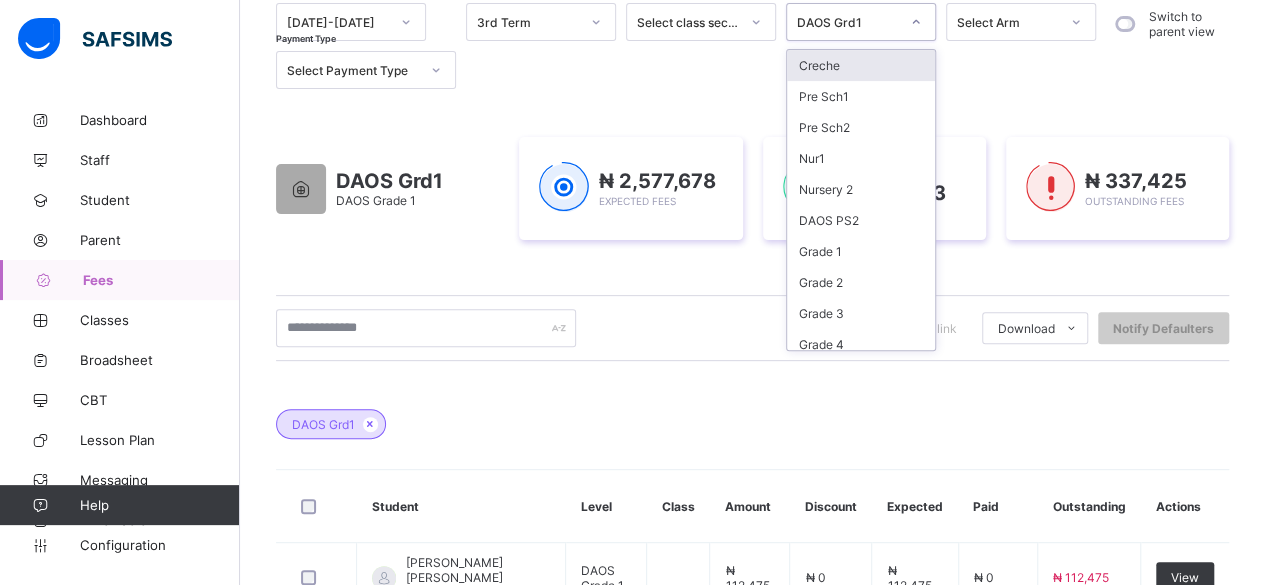 click at bounding box center (916, 22) 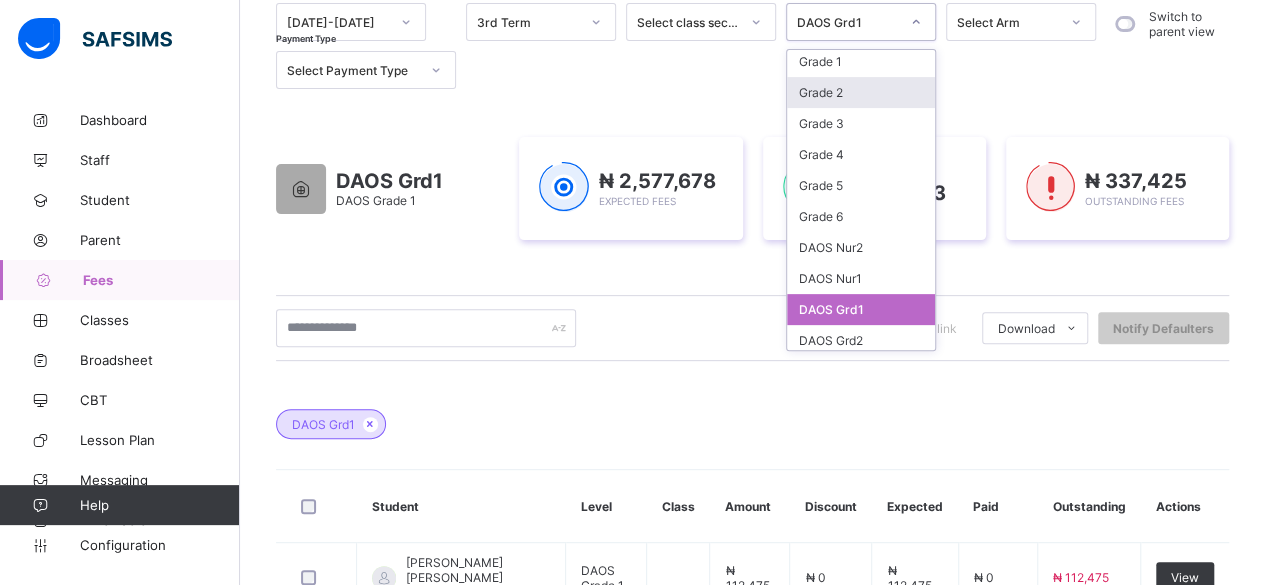 scroll, scrollTop: 276, scrollLeft: 0, axis: vertical 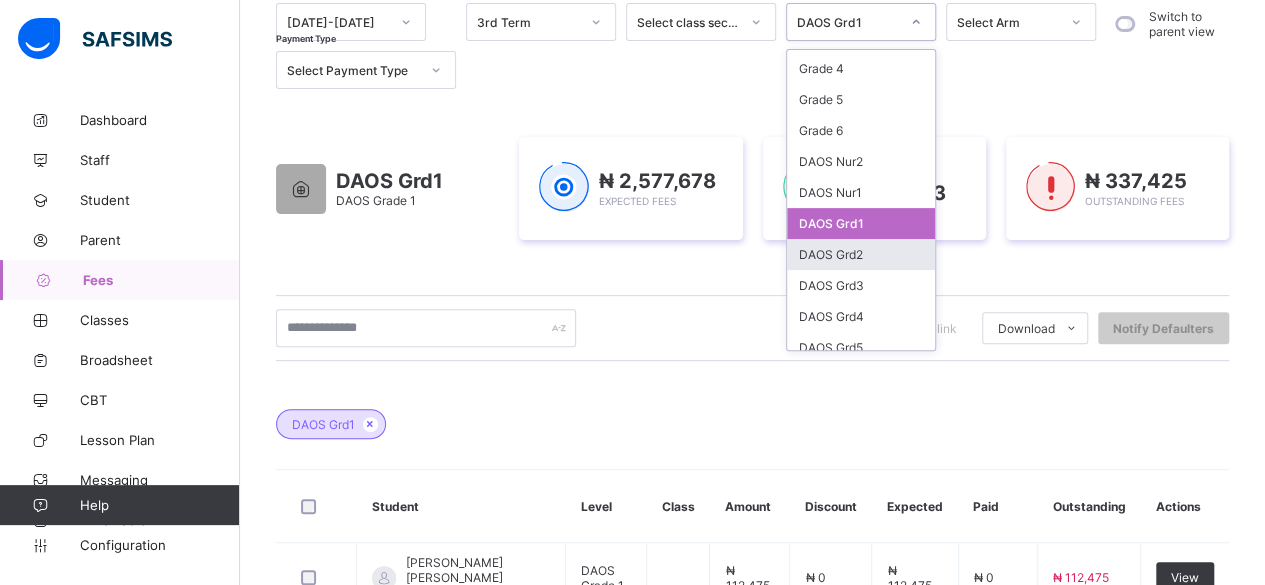 click on "DAOS Grd2" at bounding box center [861, 254] 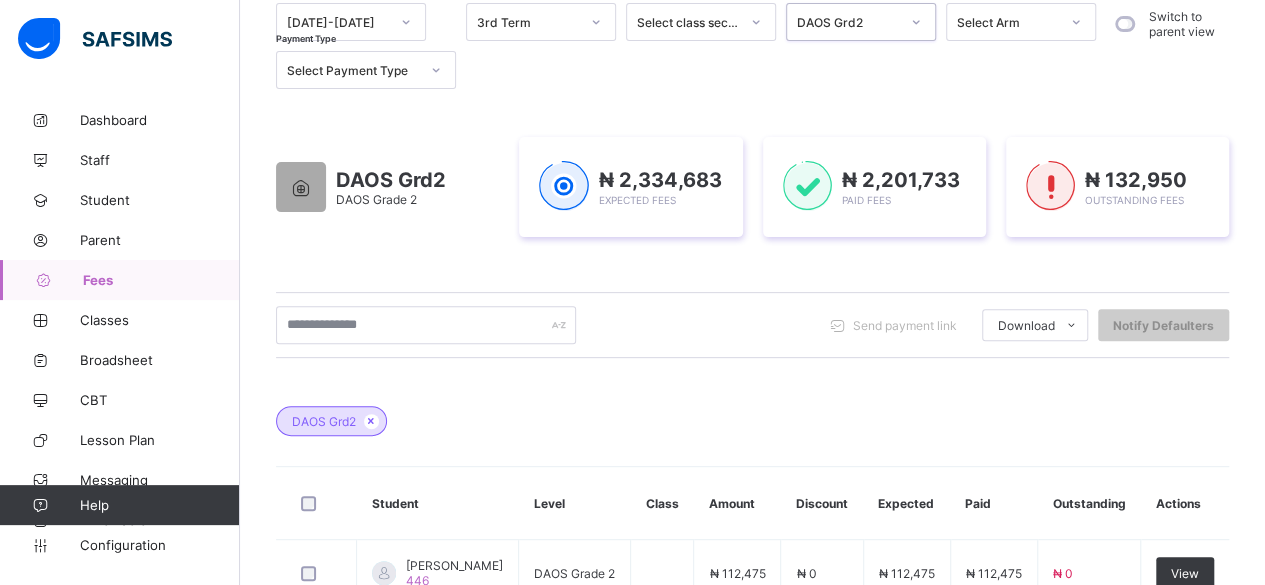 scroll, scrollTop: 352, scrollLeft: 0, axis: vertical 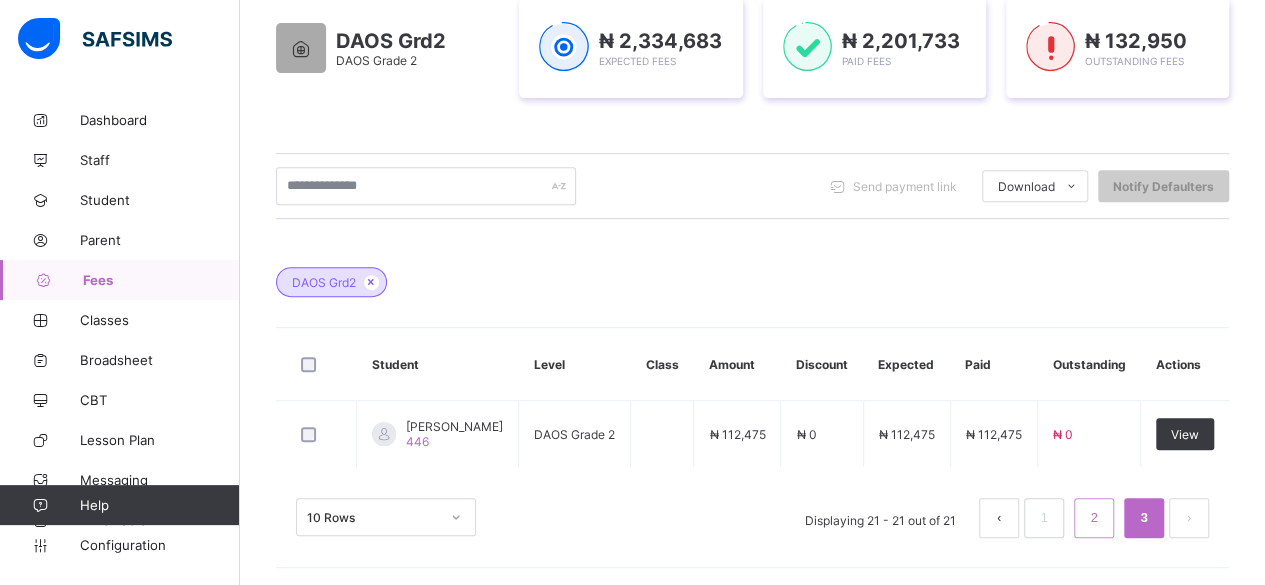 click on "2" at bounding box center (1094, 518) 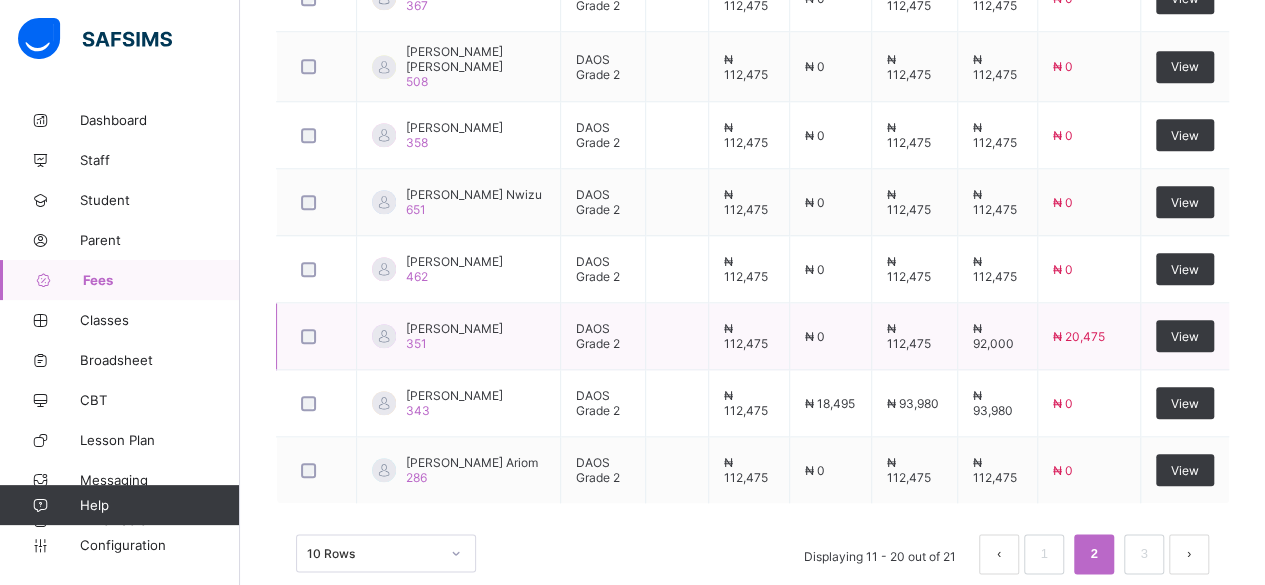 scroll, scrollTop: 952, scrollLeft: 0, axis: vertical 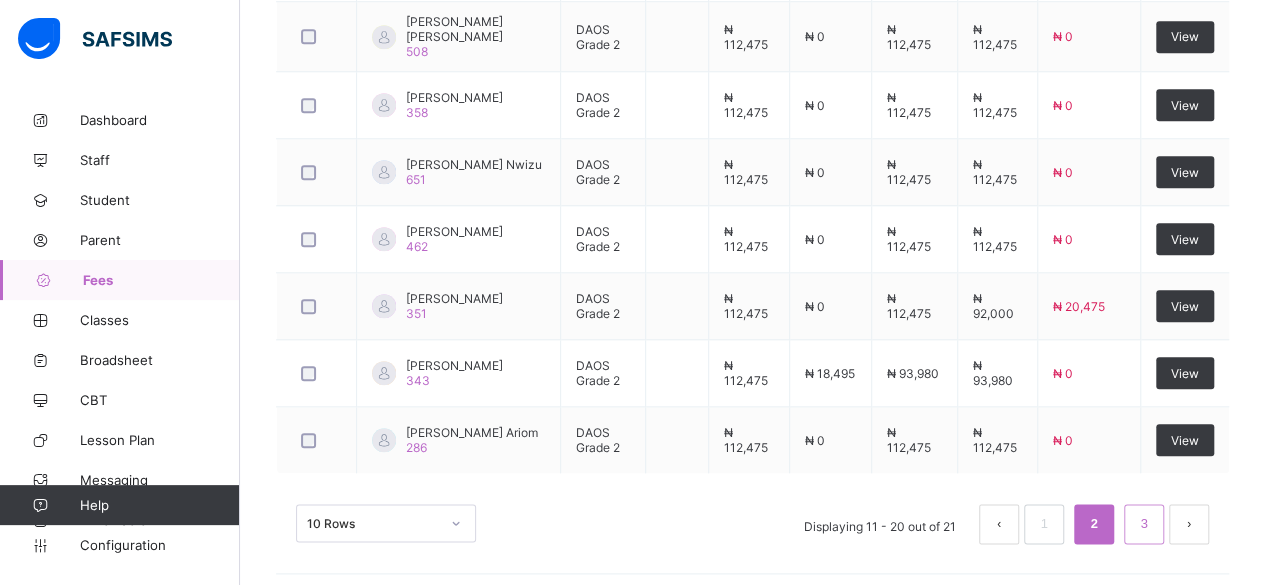 click on "3" at bounding box center [1143, 524] 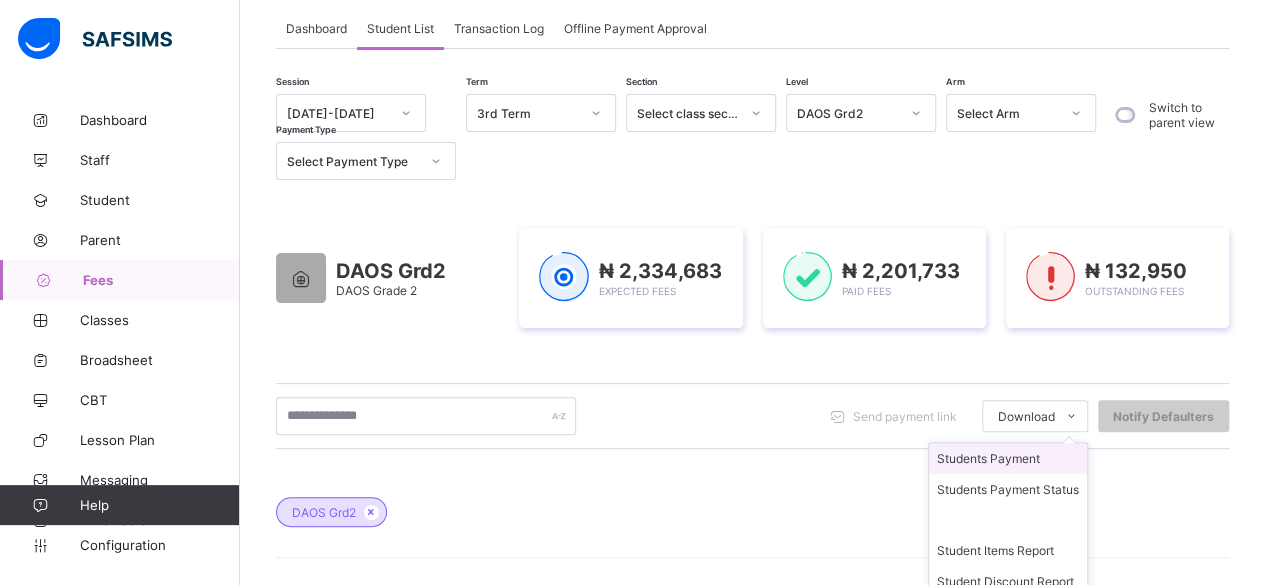 scroll, scrollTop: 90, scrollLeft: 0, axis: vertical 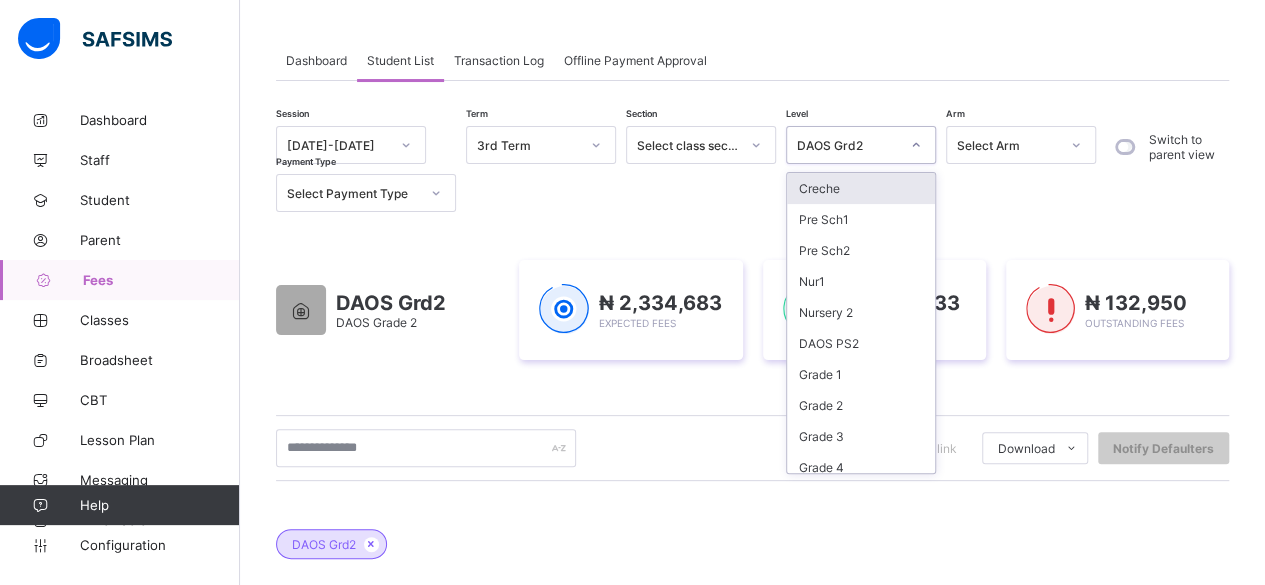 click at bounding box center [916, 145] 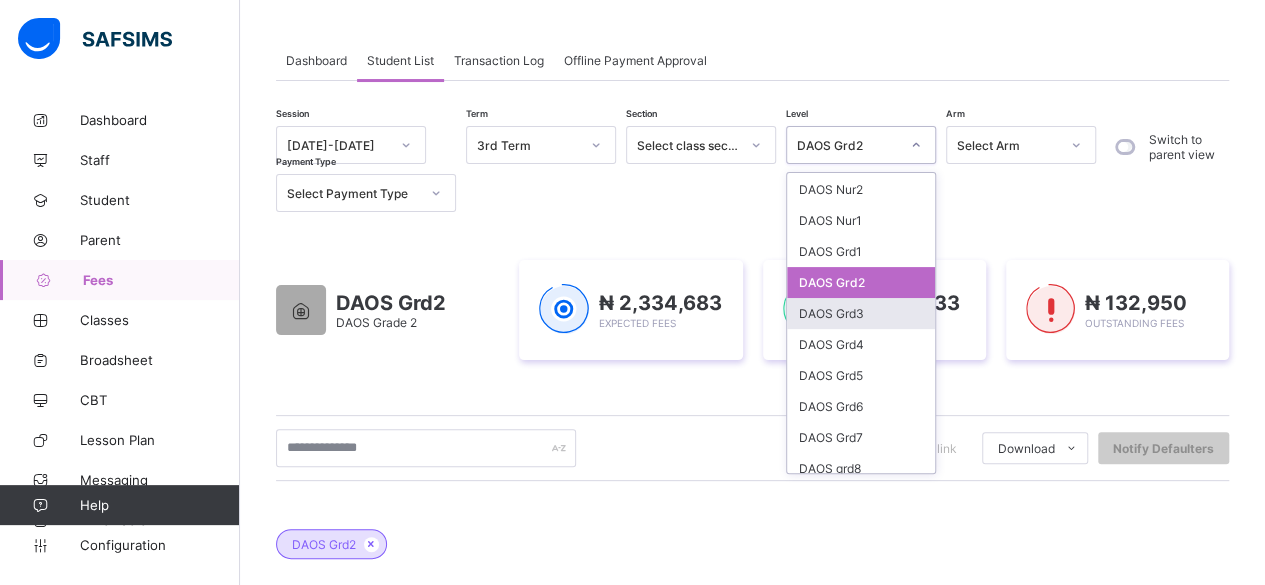 scroll, scrollTop: 372, scrollLeft: 0, axis: vertical 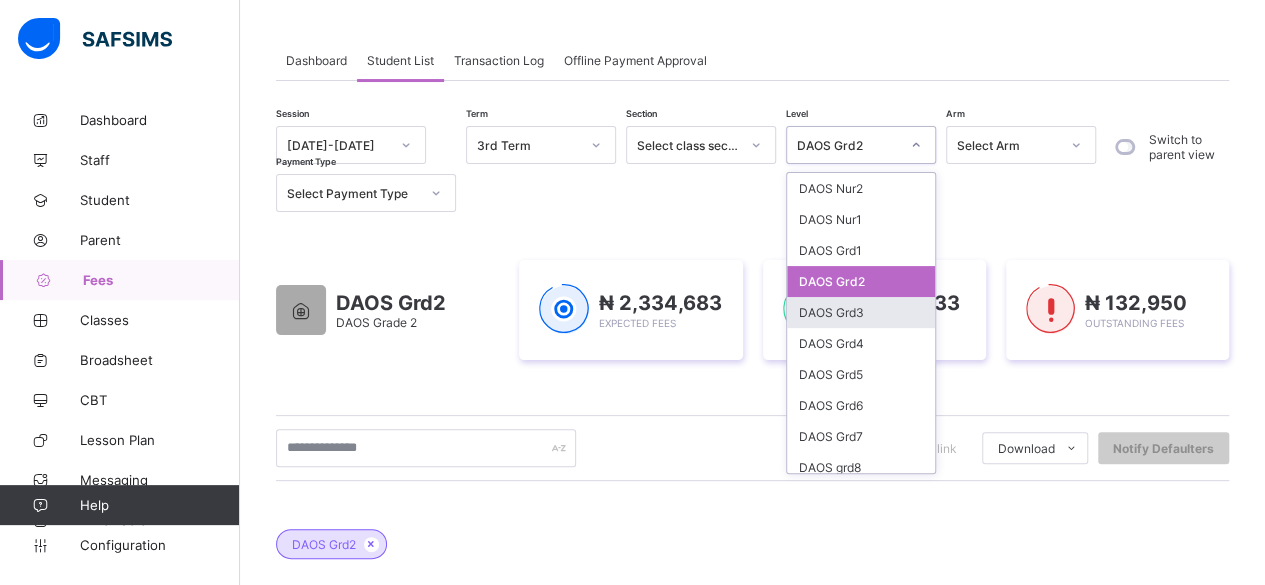 click on "DAOS Grd3" at bounding box center (861, 312) 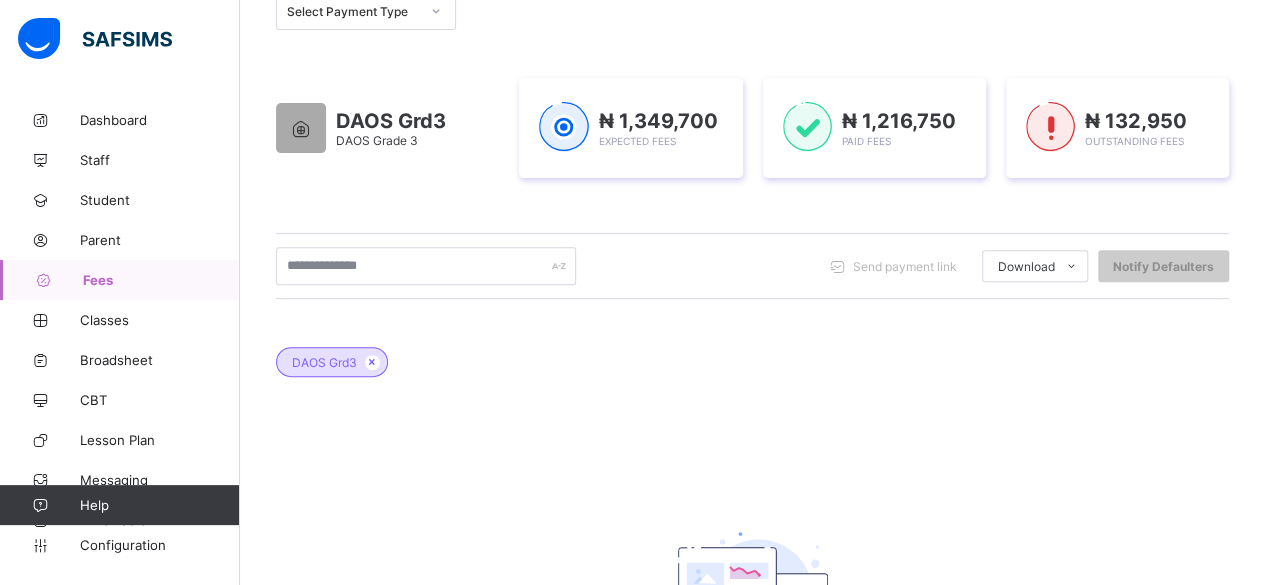 scroll, scrollTop: 286, scrollLeft: 0, axis: vertical 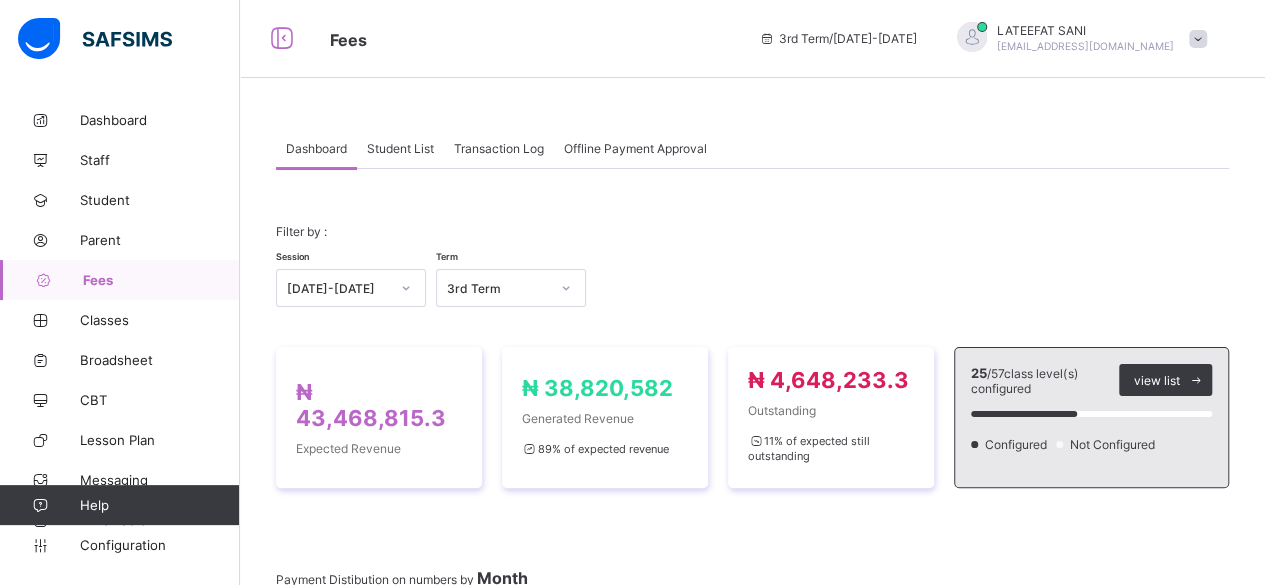 click on "Student List" at bounding box center (400, 148) 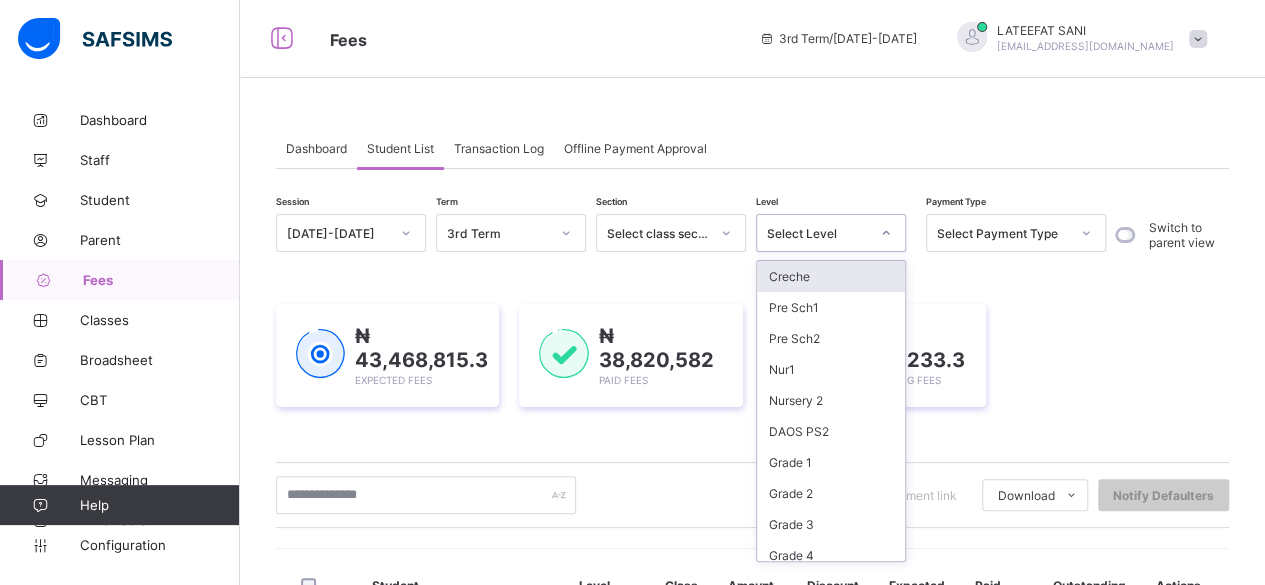 click 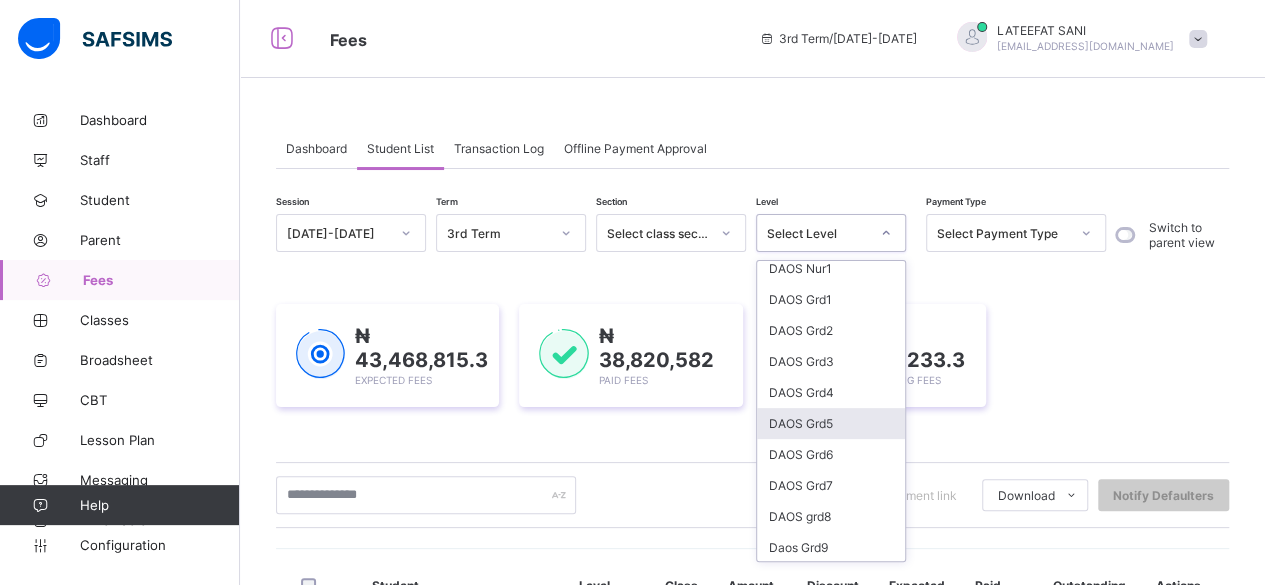 scroll, scrollTop: 414, scrollLeft: 0, axis: vertical 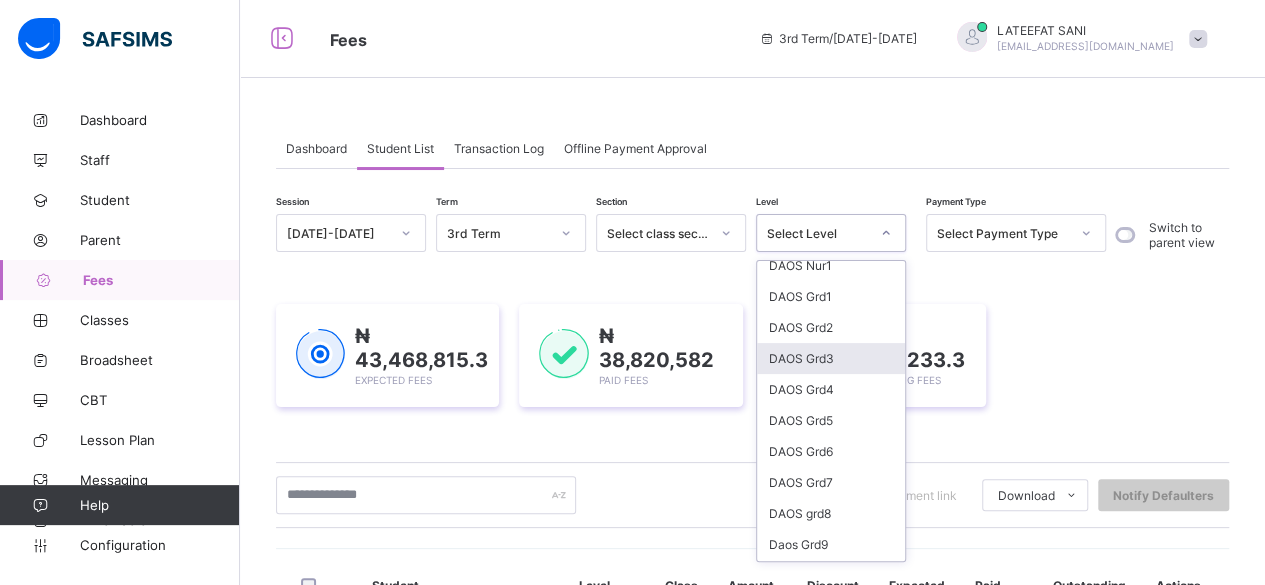 click on "DAOS Grd3" at bounding box center [831, 358] 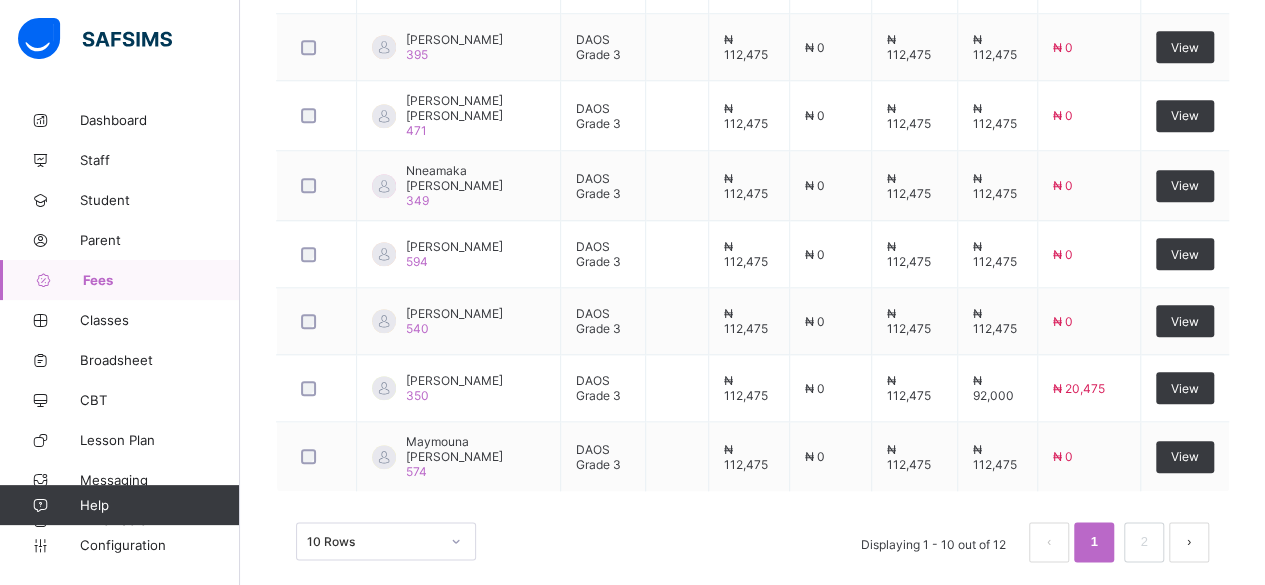 scroll, scrollTop: 945, scrollLeft: 0, axis: vertical 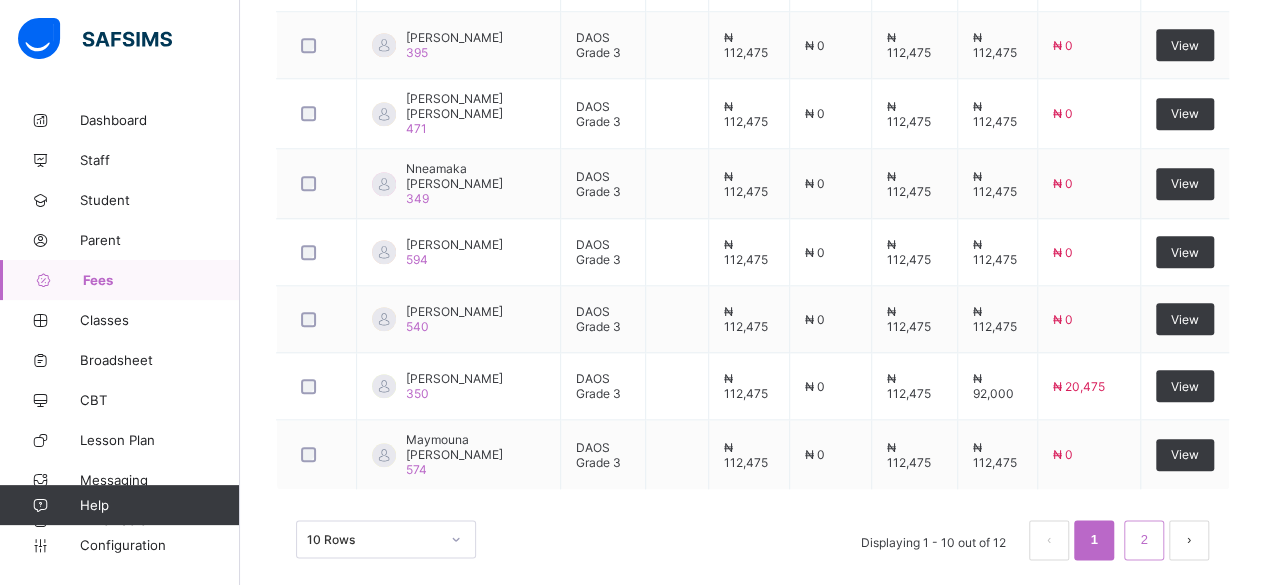 click on "2" at bounding box center [1143, 540] 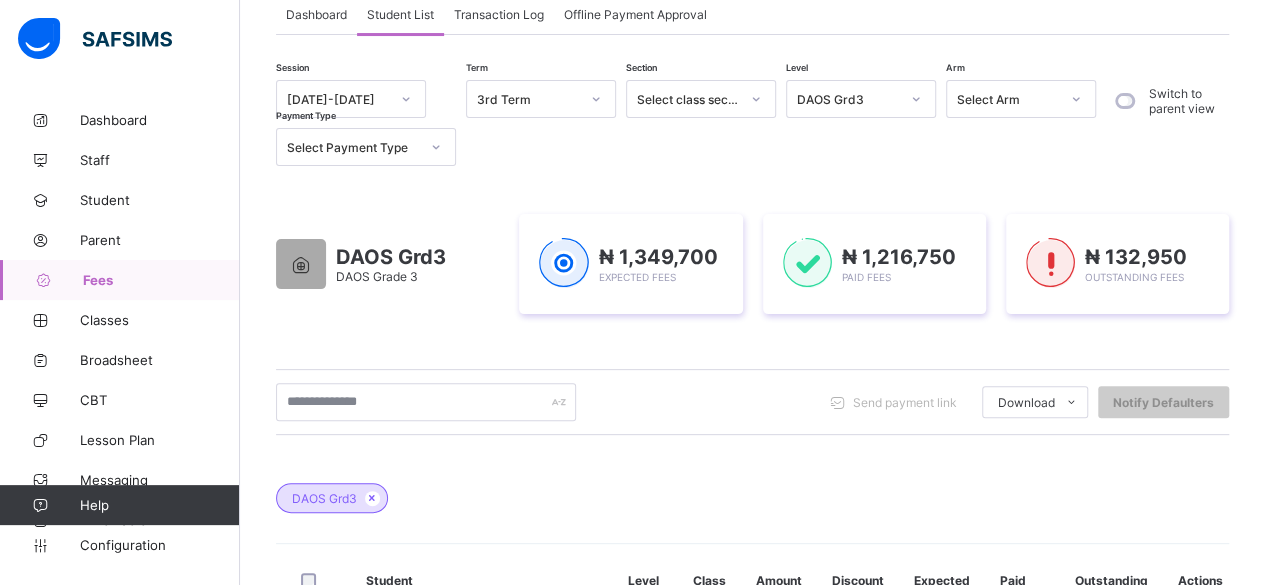 scroll, scrollTop: 135, scrollLeft: 0, axis: vertical 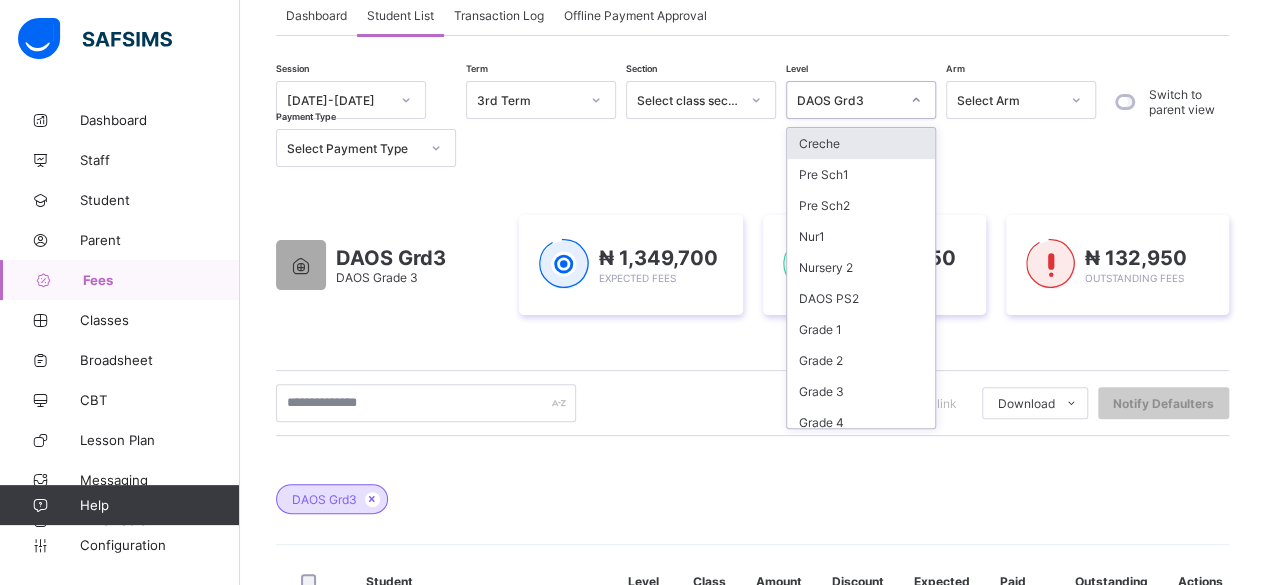 click 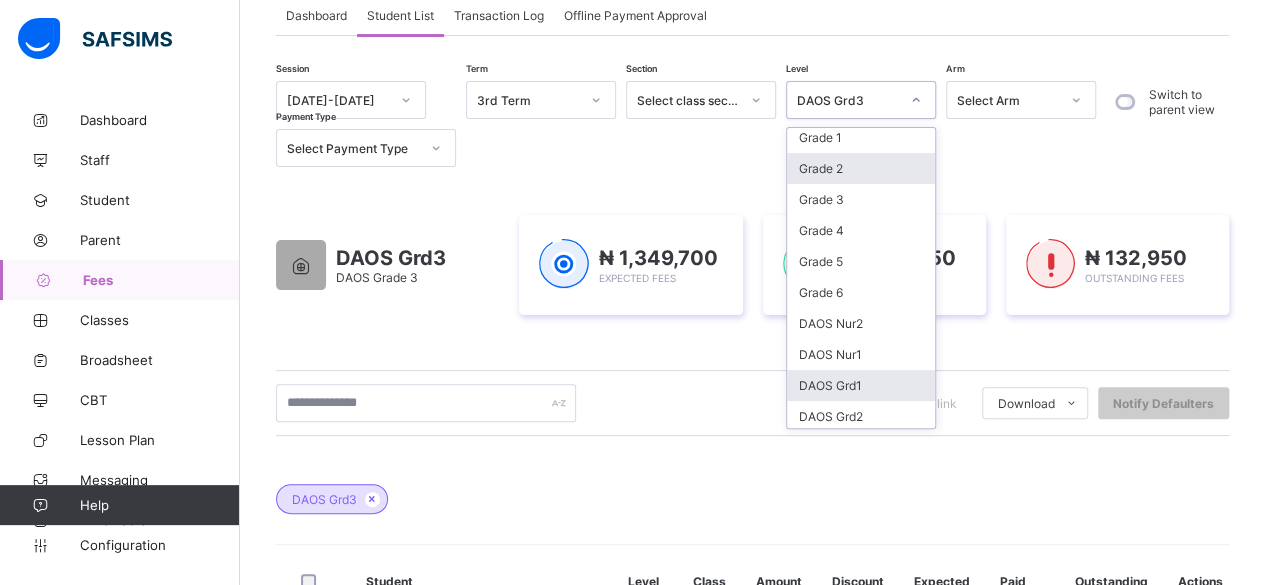 scroll, scrollTop: 276, scrollLeft: 0, axis: vertical 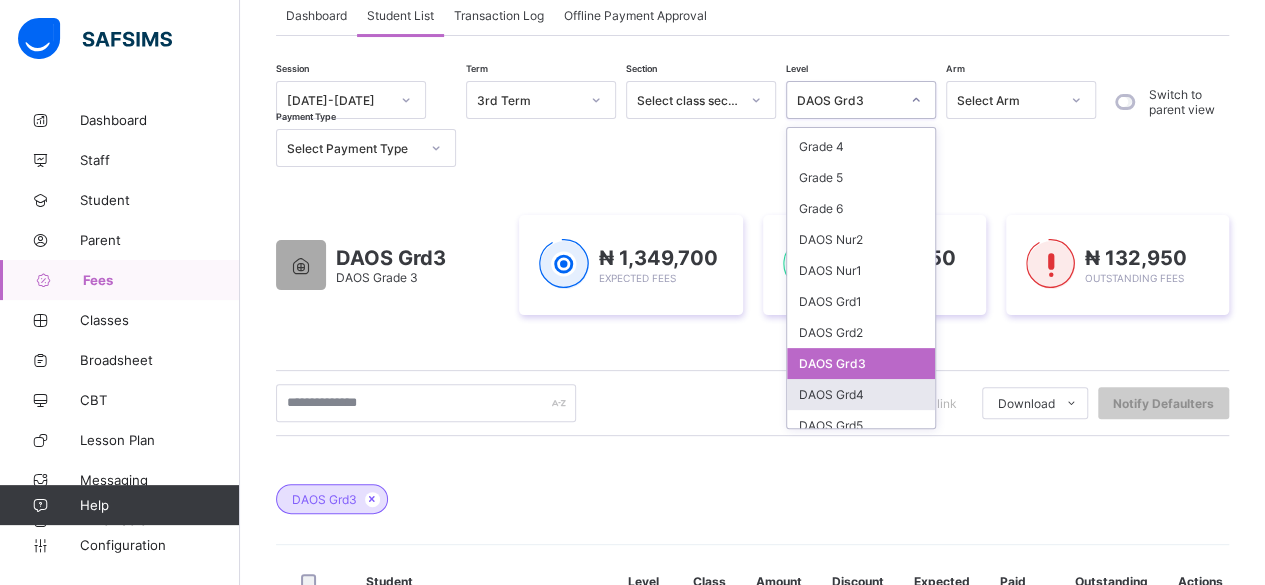 click on "DAOS Grd4" at bounding box center [861, 394] 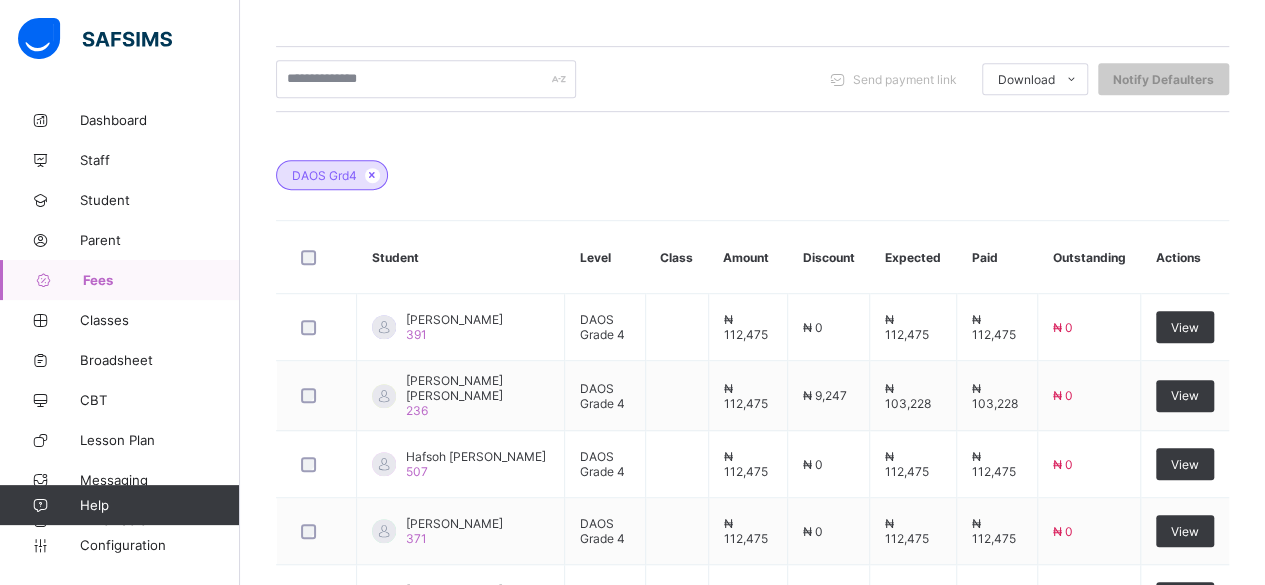 scroll, scrollTop: 448, scrollLeft: 0, axis: vertical 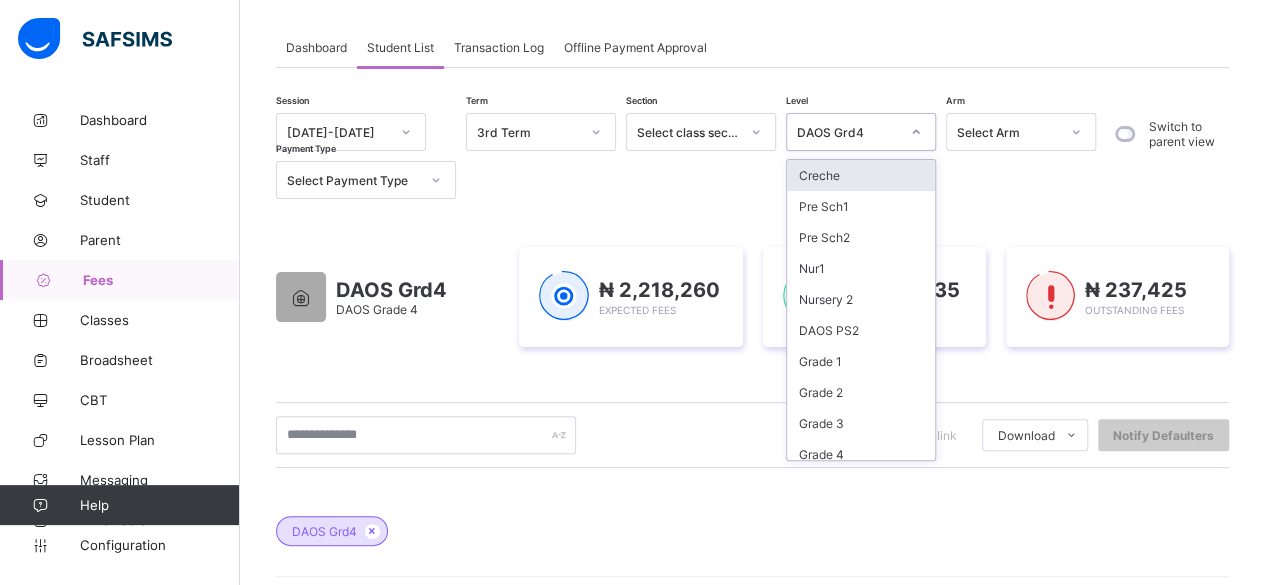 click 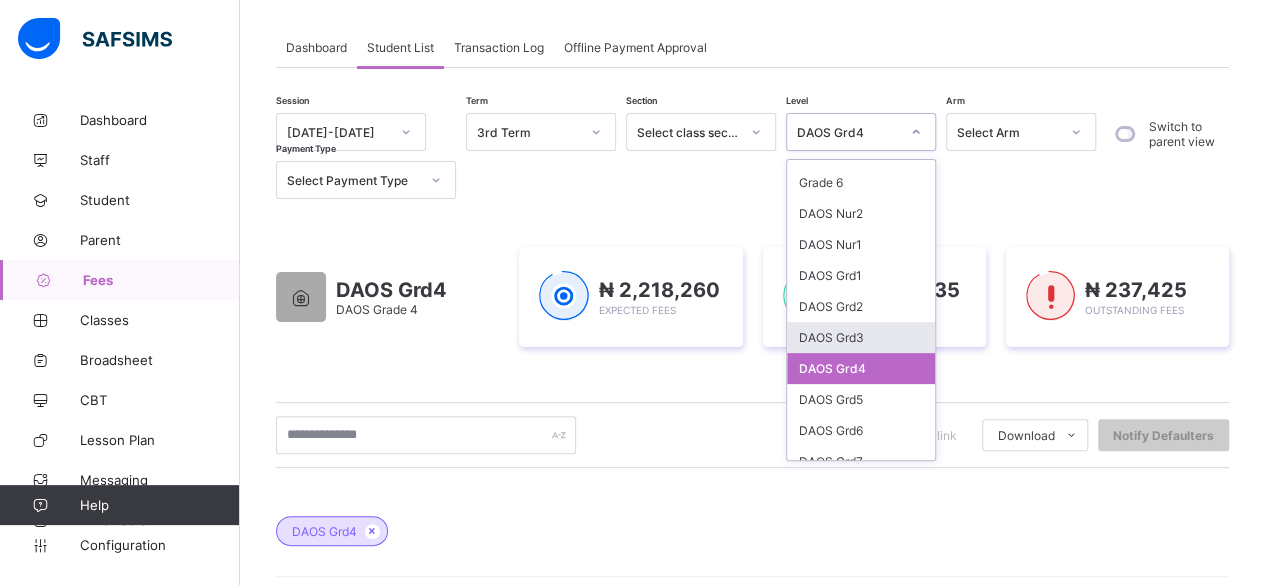 scroll, scrollTop: 407, scrollLeft: 0, axis: vertical 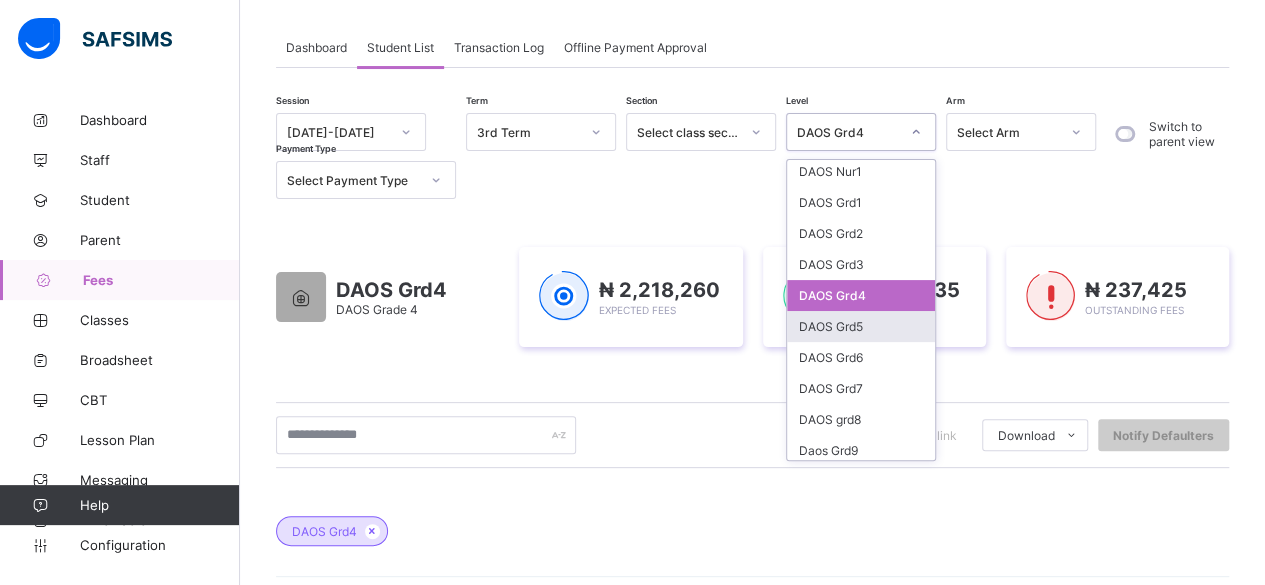 click on "DAOS Grd5" at bounding box center [861, 326] 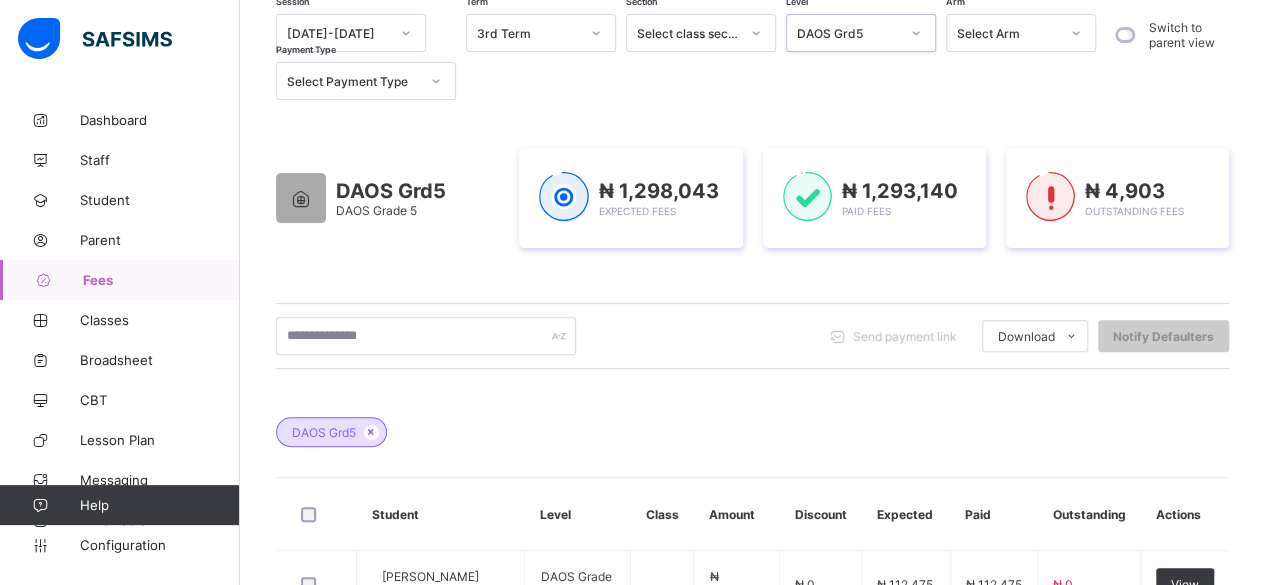 scroll, scrollTop: 419, scrollLeft: 0, axis: vertical 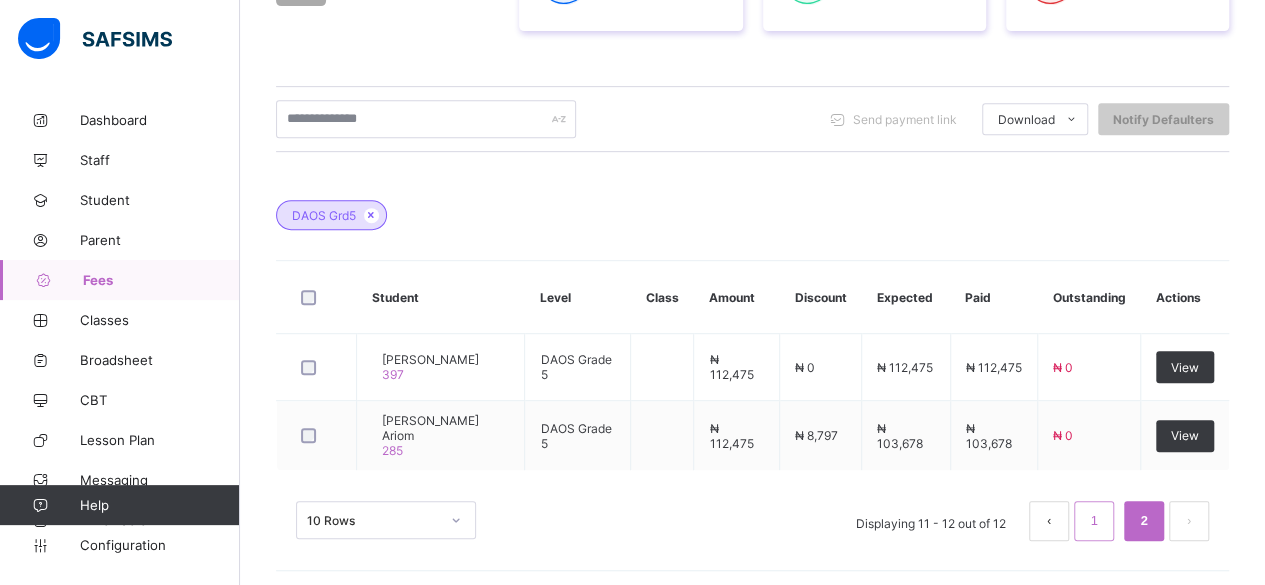 click on "1" at bounding box center (1093, 521) 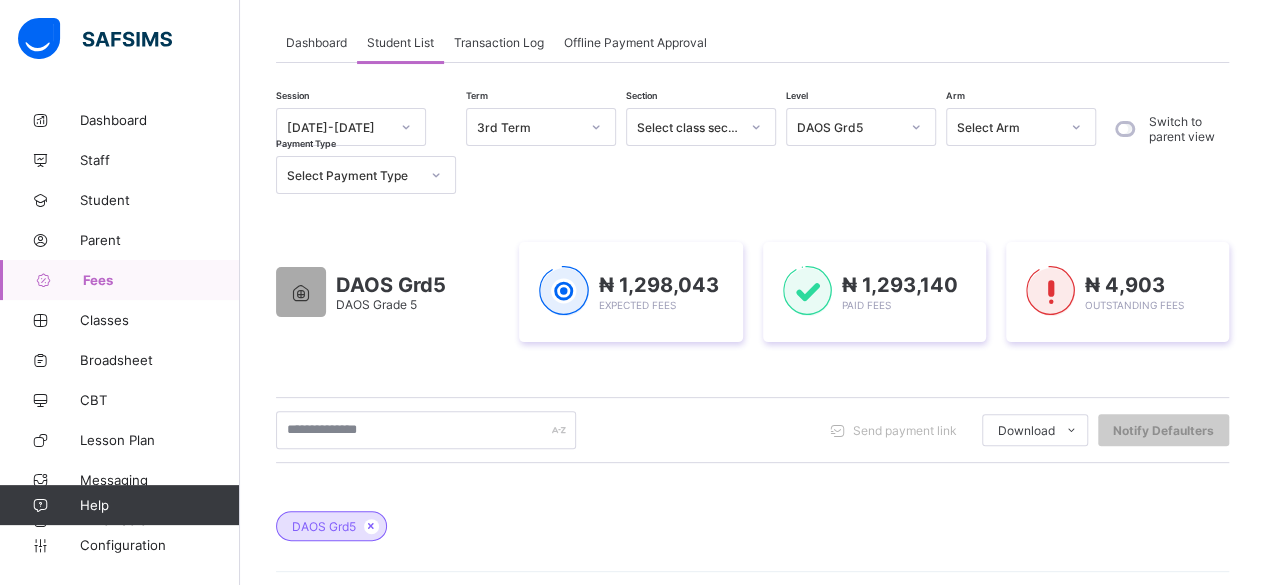 scroll, scrollTop: 107, scrollLeft: 0, axis: vertical 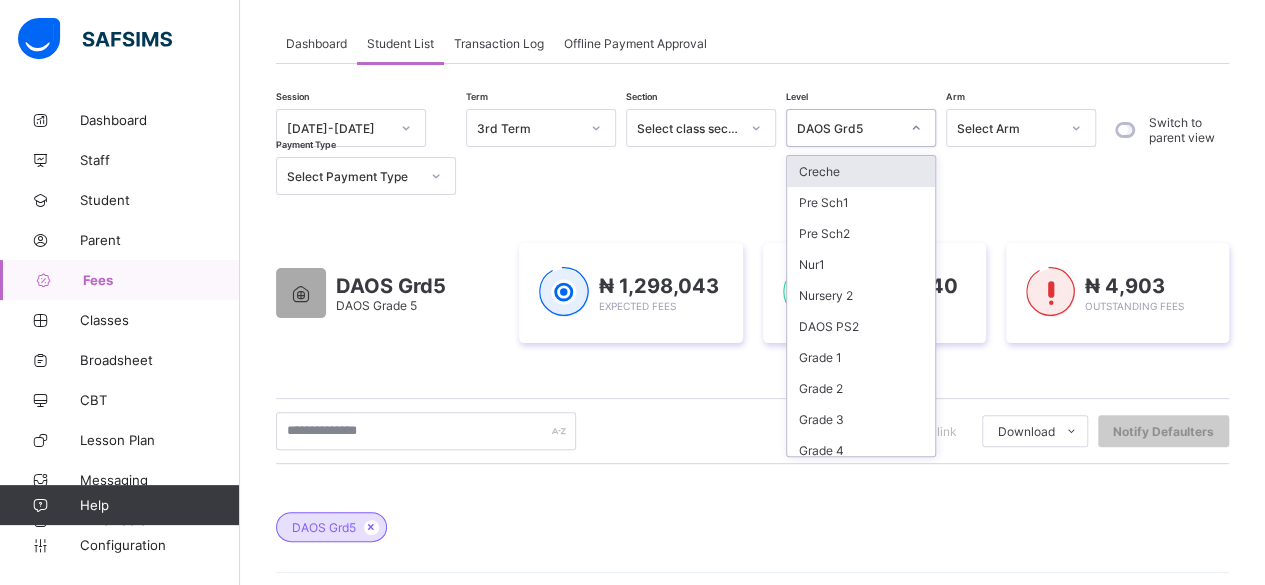 click 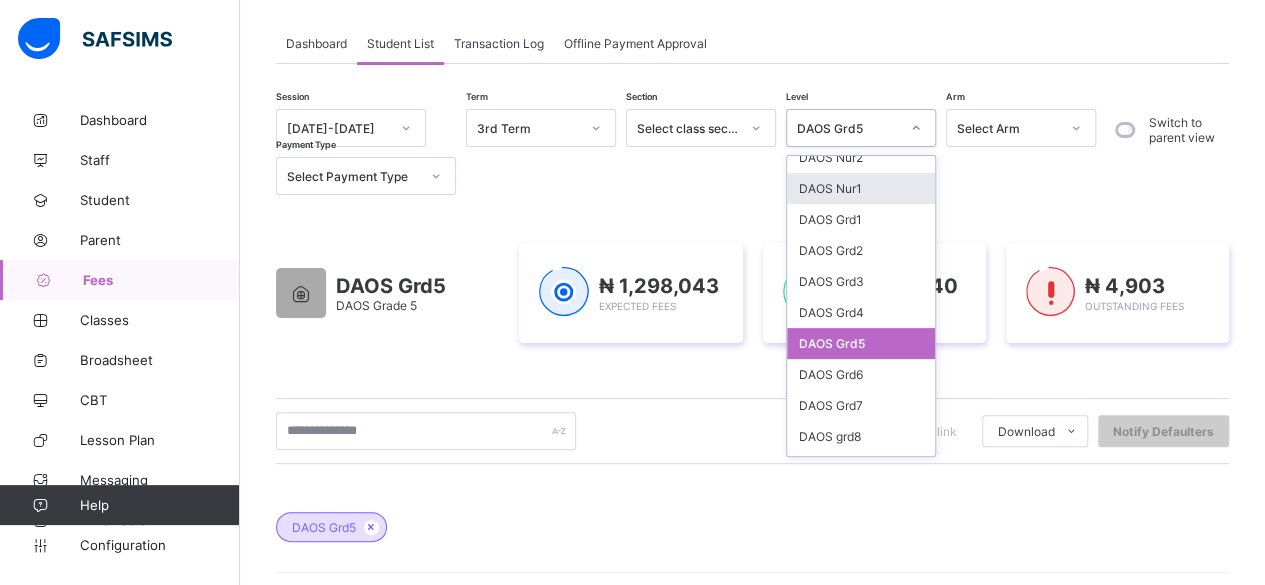 scroll, scrollTop: 395, scrollLeft: 0, axis: vertical 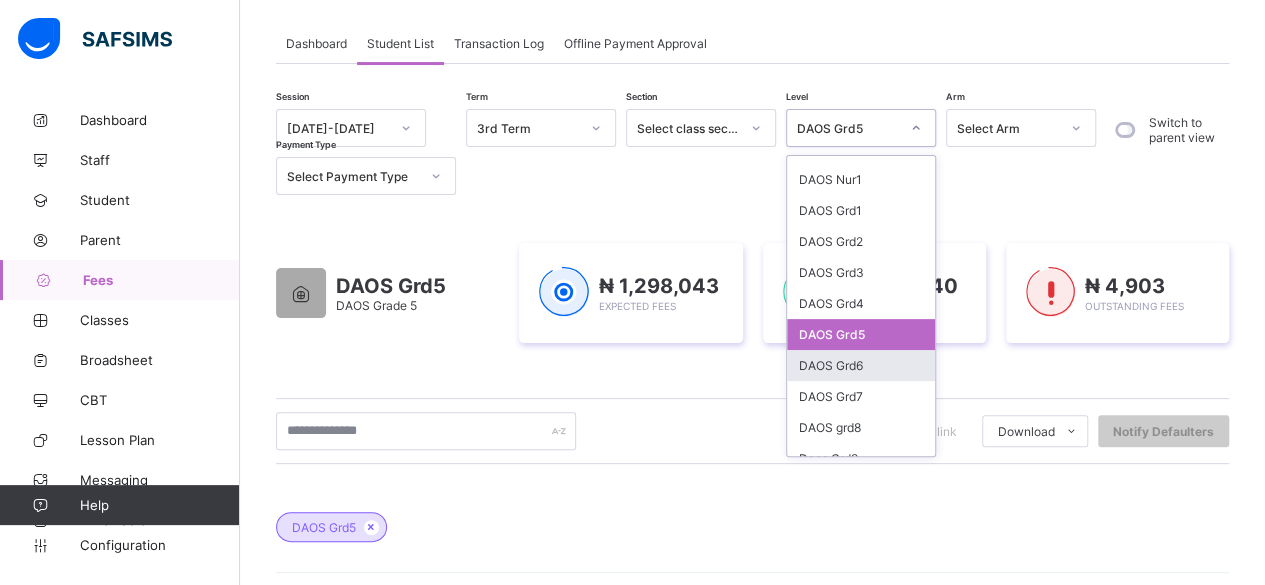 click on "DAOS Grd6" at bounding box center [861, 365] 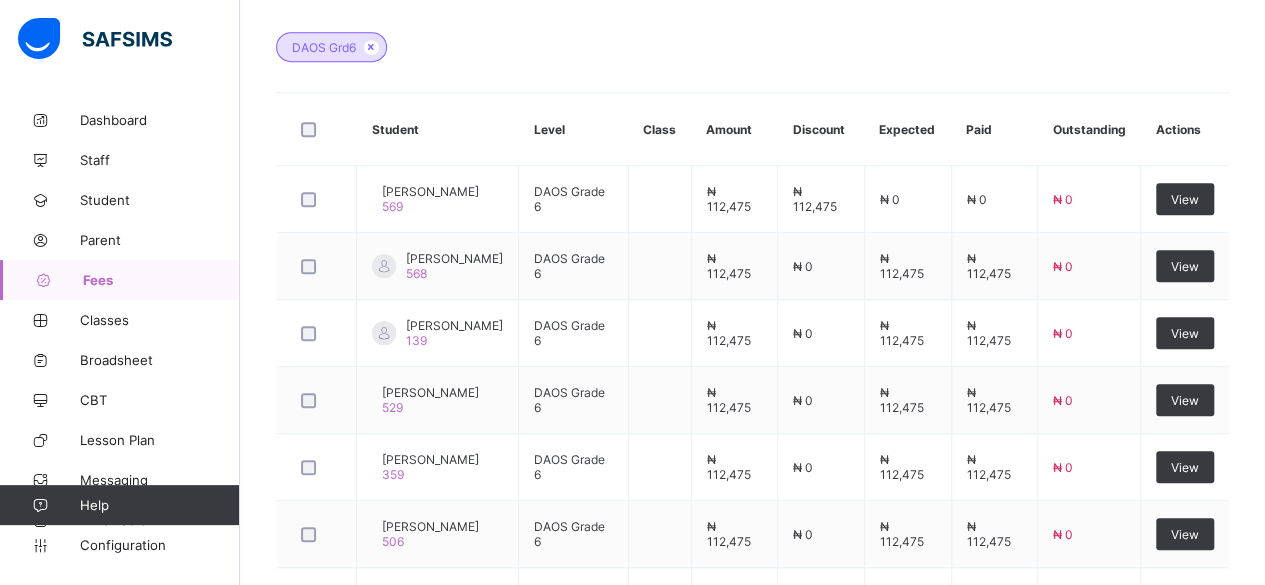 scroll, scrollTop: 752, scrollLeft: 0, axis: vertical 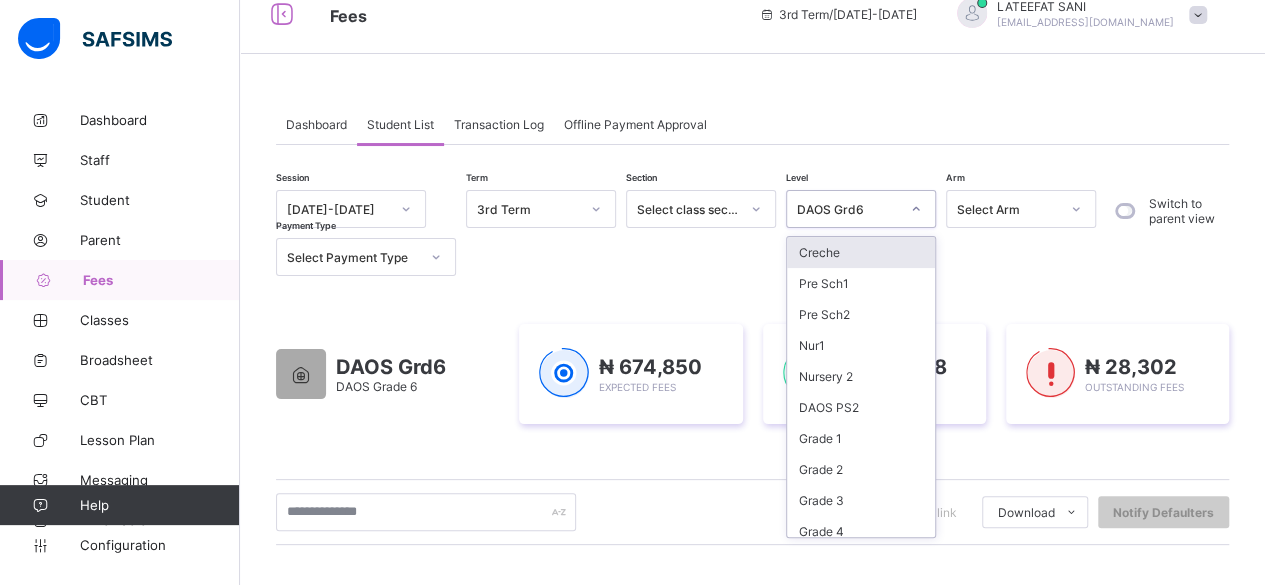 click at bounding box center [916, 209] 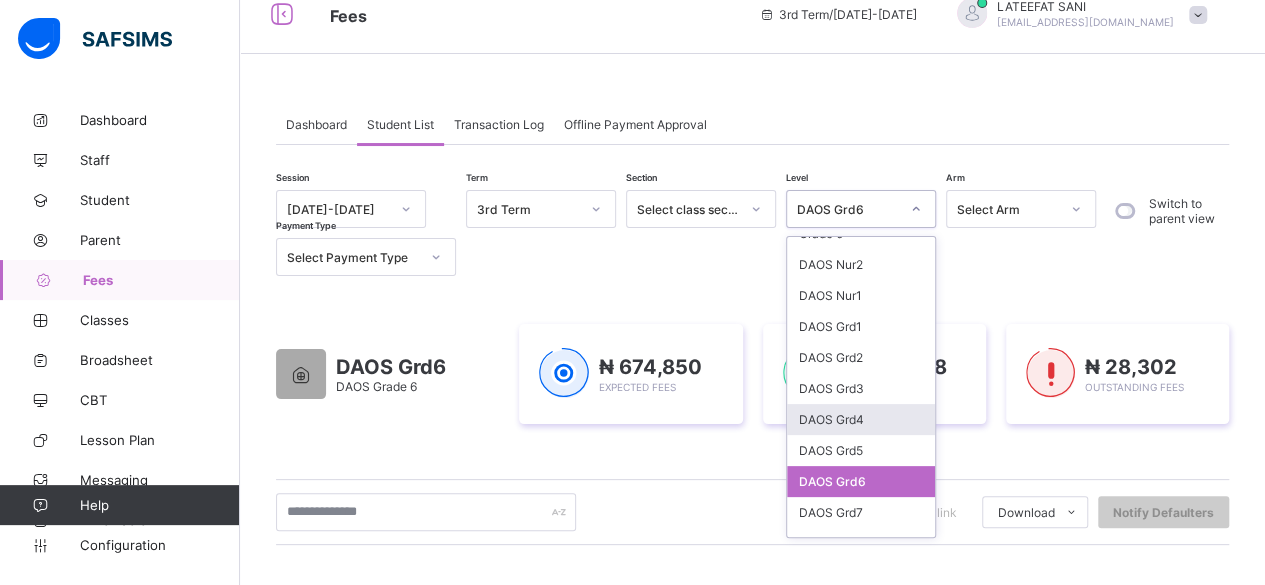 scroll, scrollTop: 361, scrollLeft: 0, axis: vertical 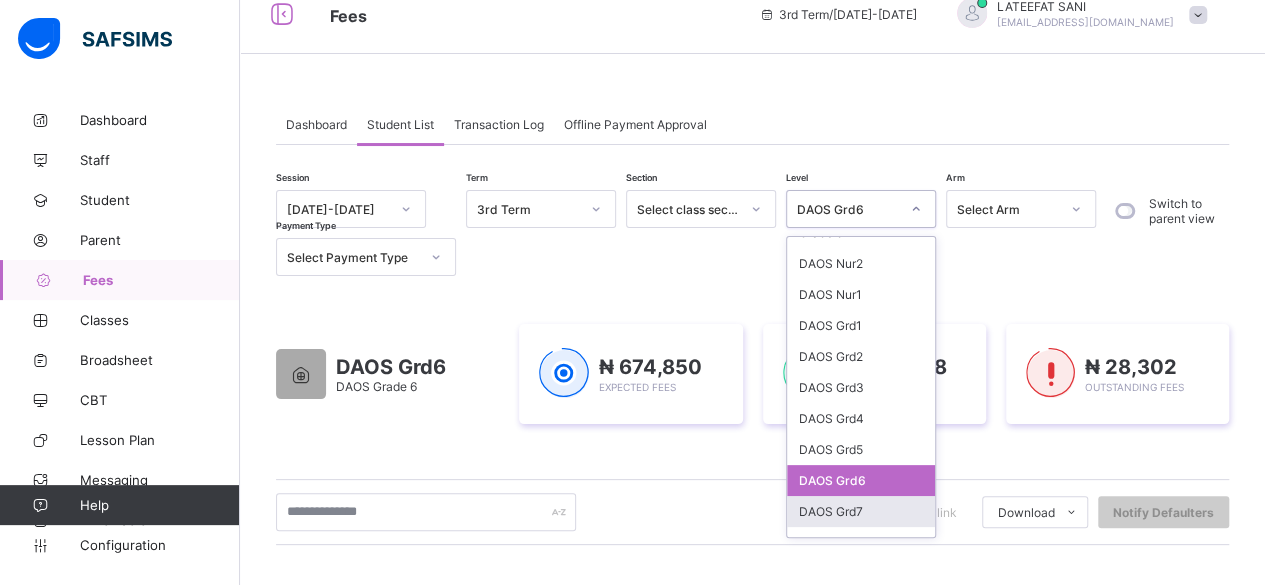 click on "DAOS Grd7" at bounding box center (861, 511) 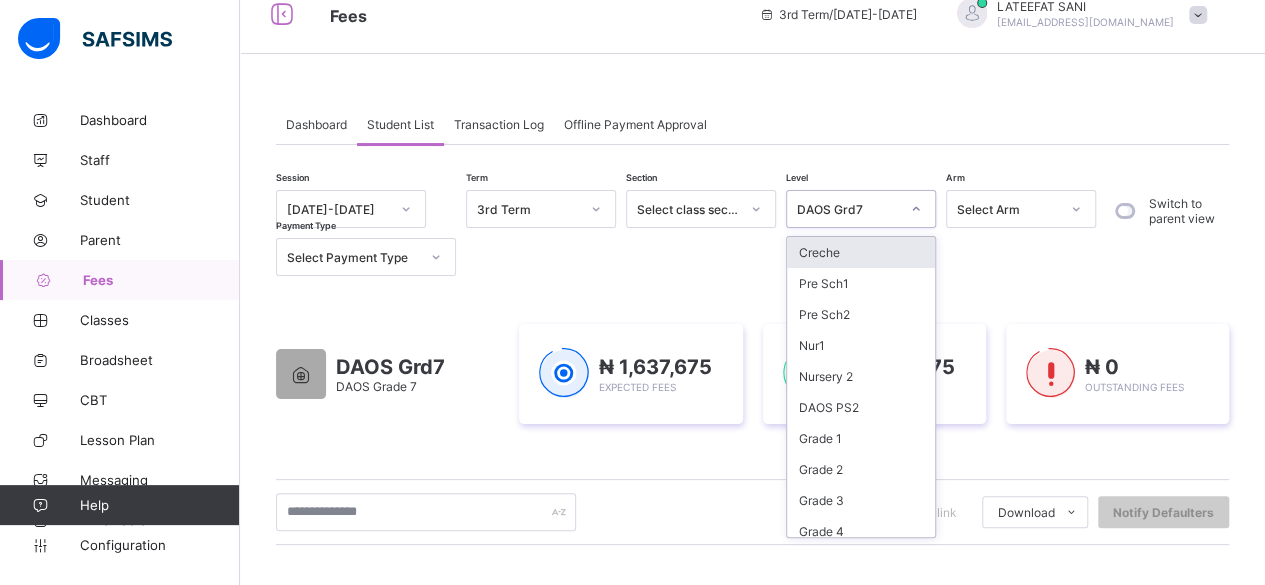 click 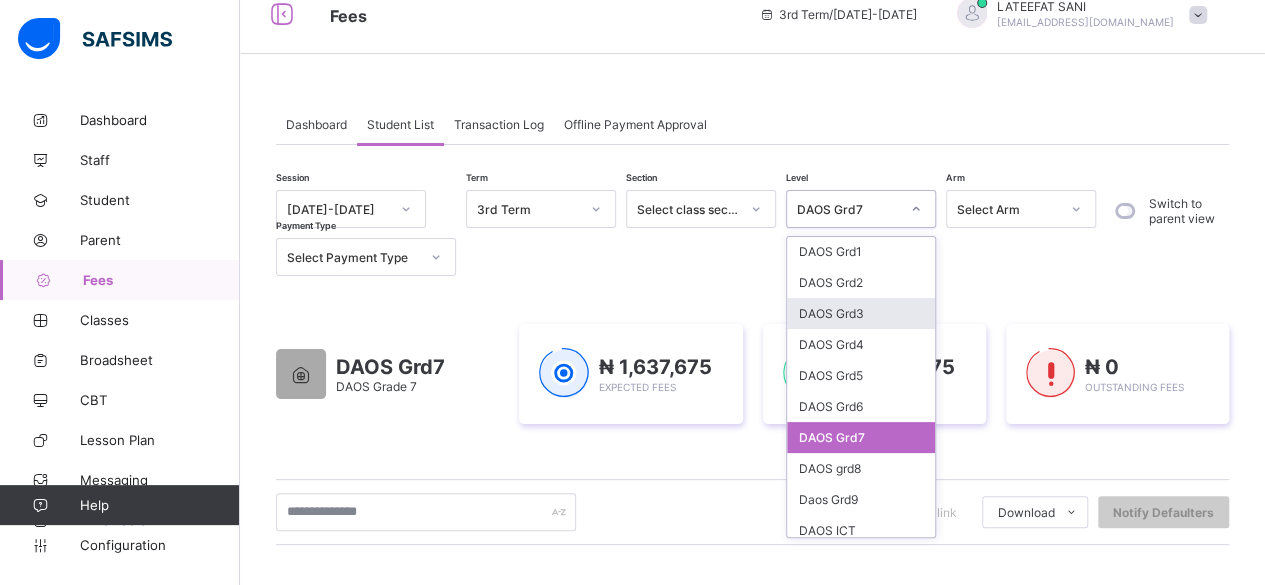 scroll, scrollTop: 436, scrollLeft: 0, axis: vertical 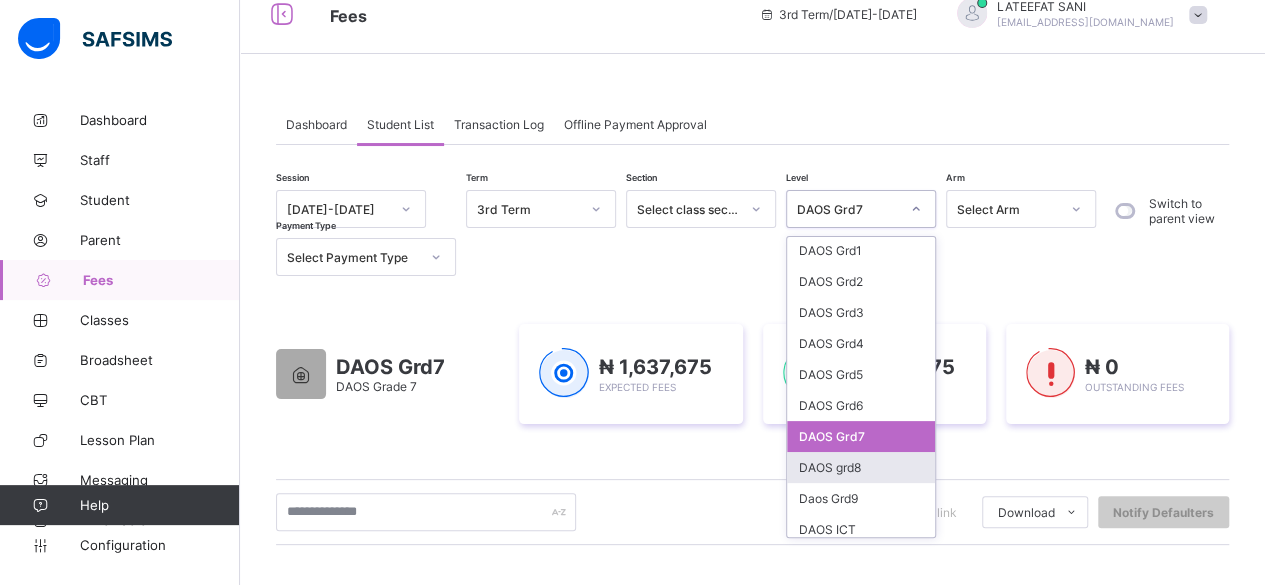 click on "DAOS grd8" at bounding box center [861, 467] 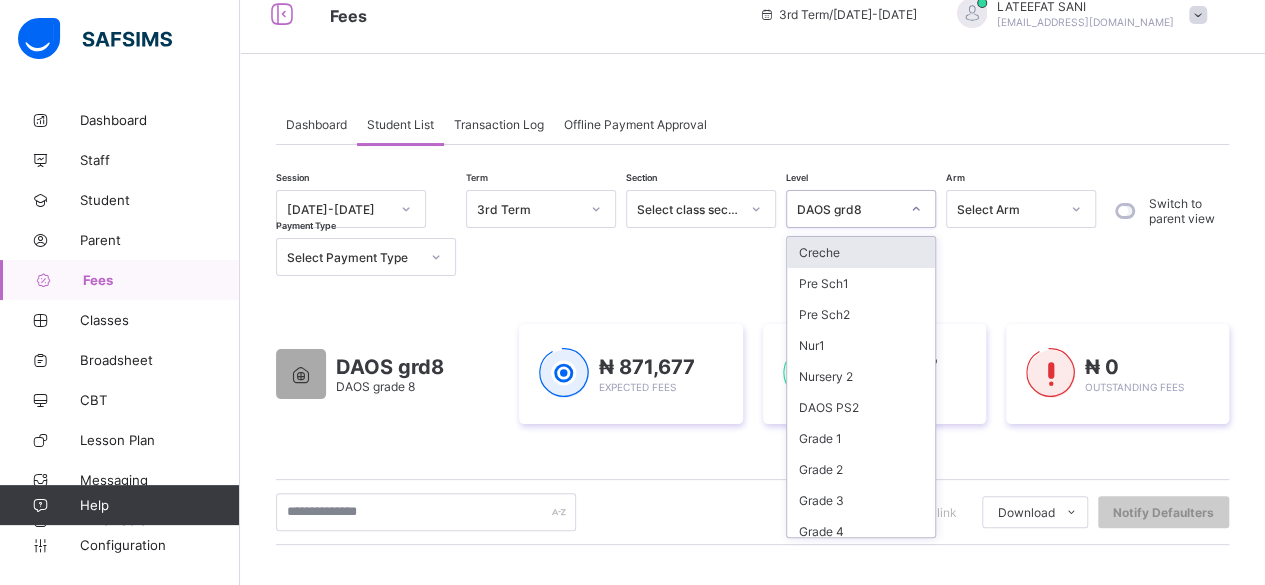 click at bounding box center (916, 209) 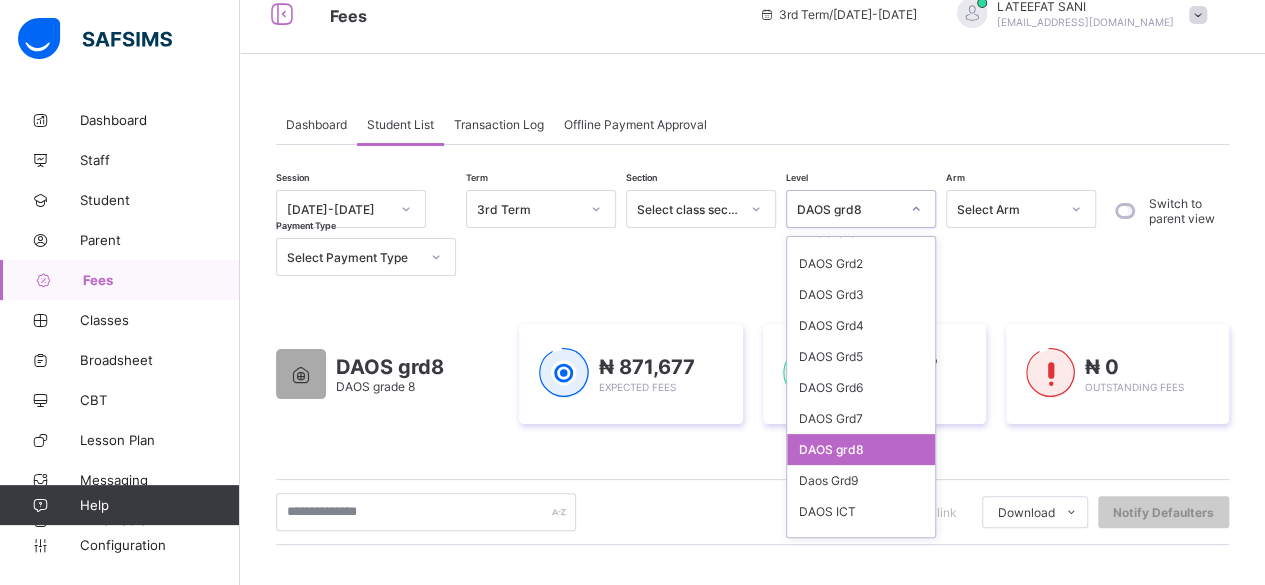 scroll, scrollTop: 516, scrollLeft: 0, axis: vertical 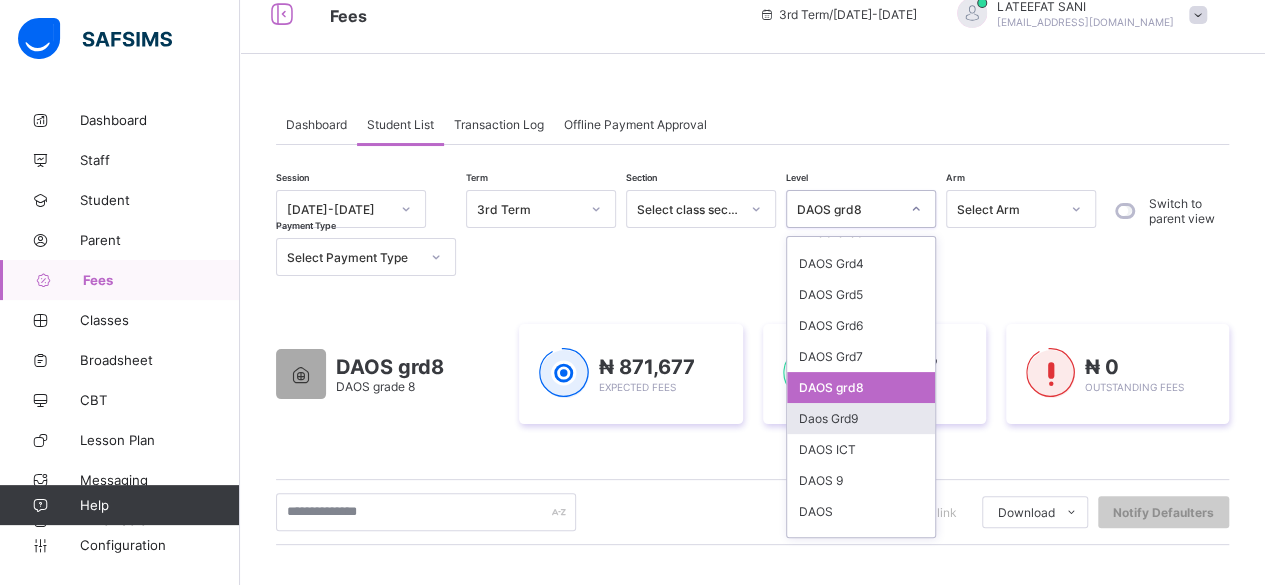 click on "Daos Grd9" at bounding box center [861, 418] 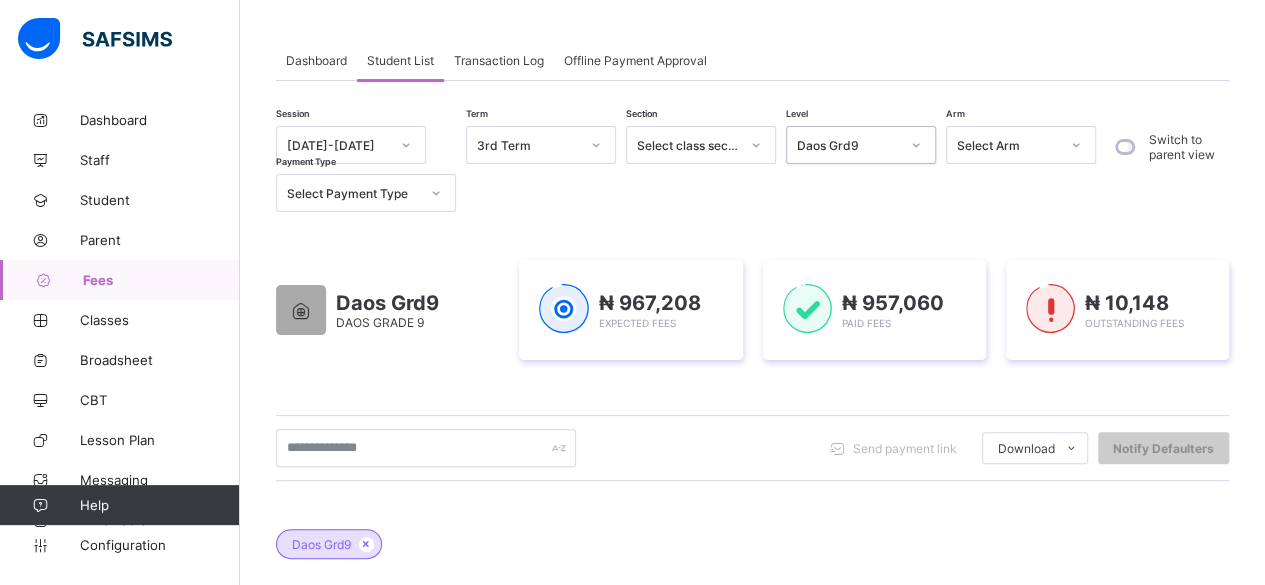 scroll, scrollTop: 0, scrollLeft: 0, axis: both 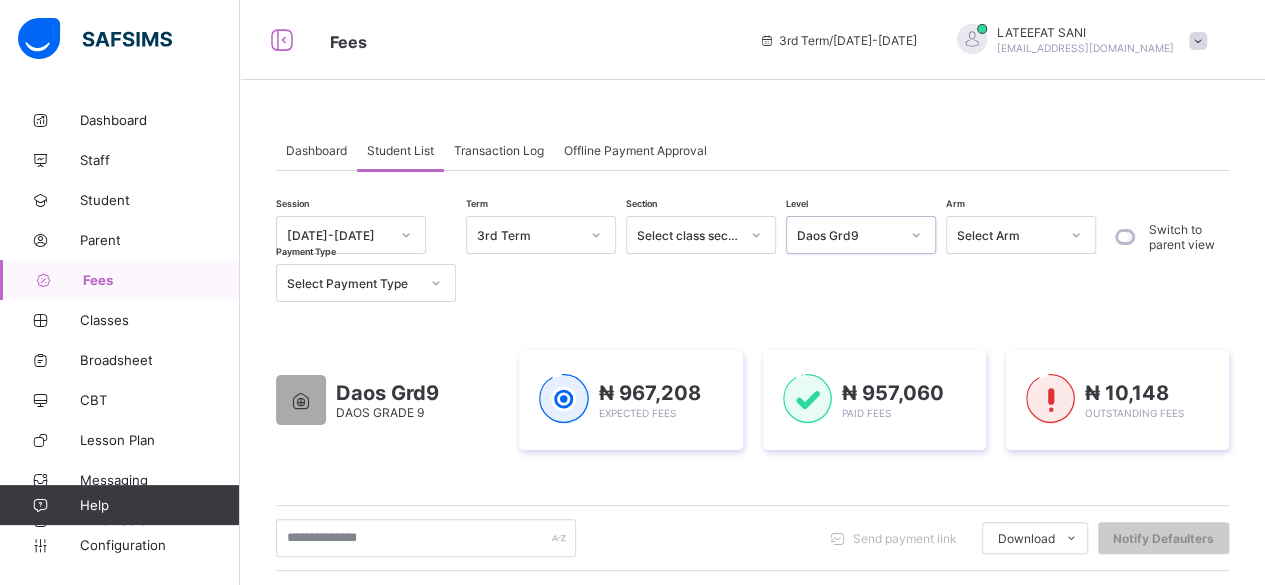 click at bounding box center [916, 235] 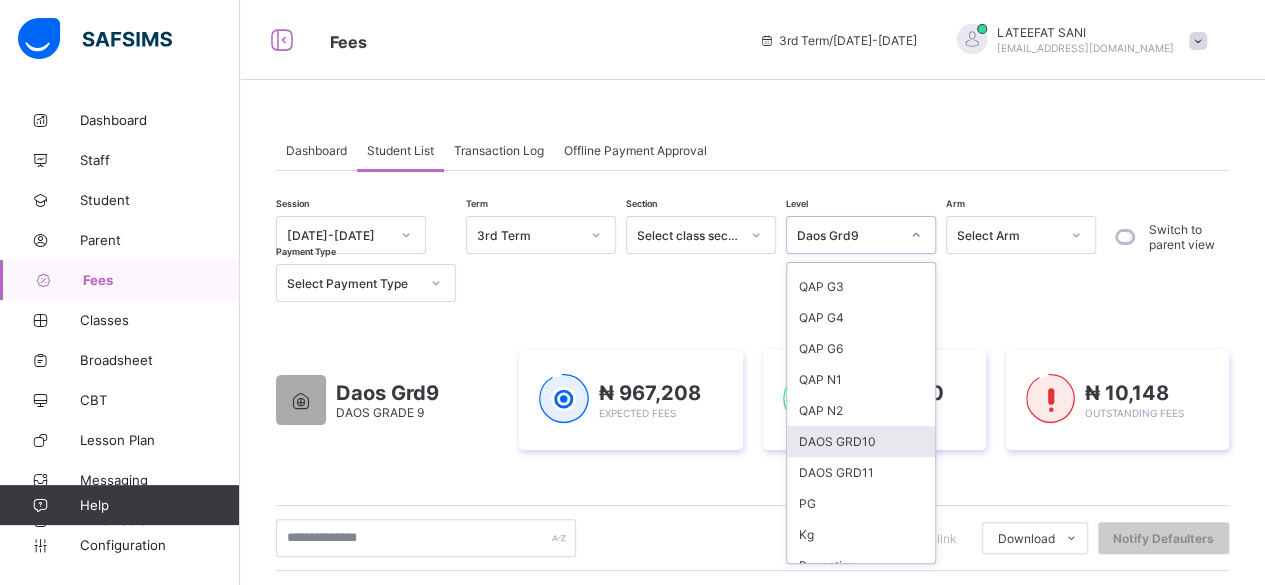 scroll, scrollTop: 1410, scrollLeft: 0, axis: vertical 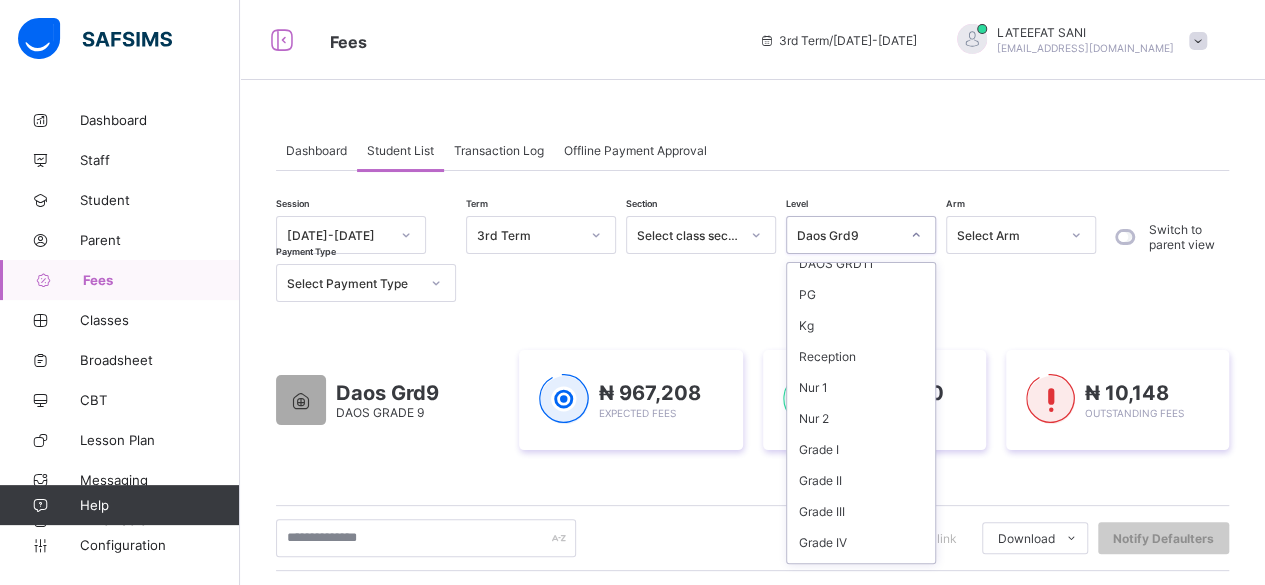 click on "DAOS Grade 10" at bounding box center [861, 604] 